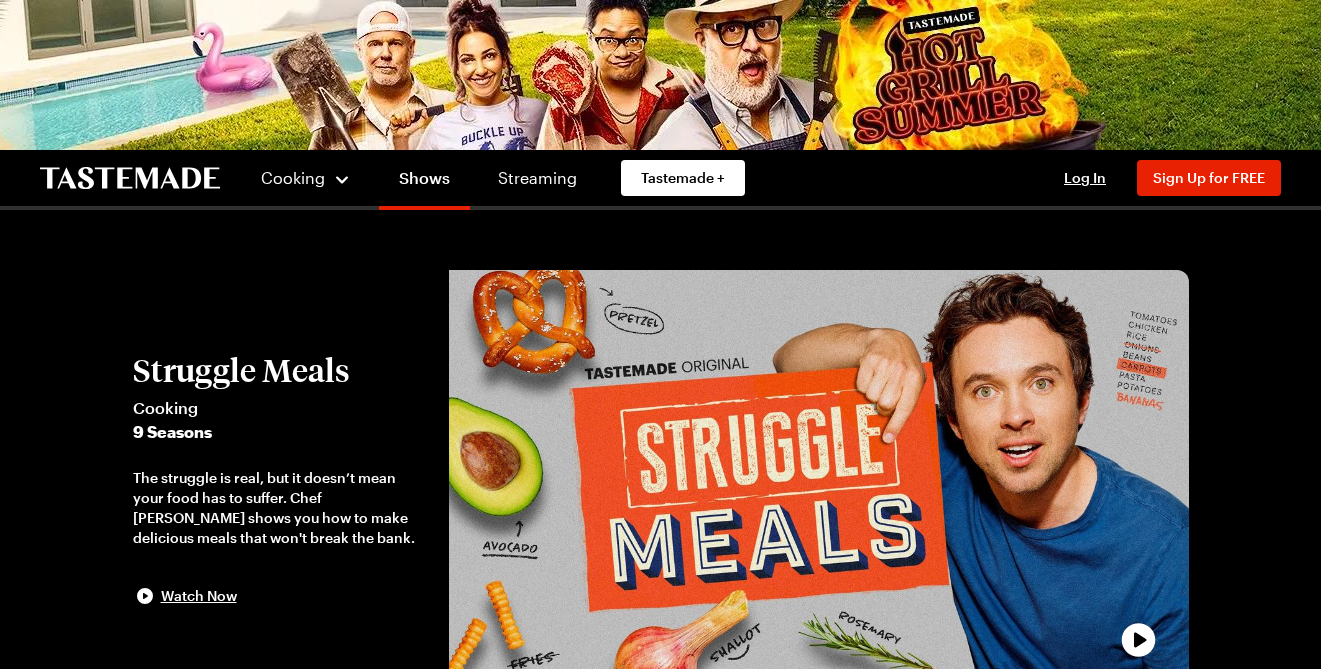 scroll, scrollTop: 0, scrollLeft: 0, axis: both 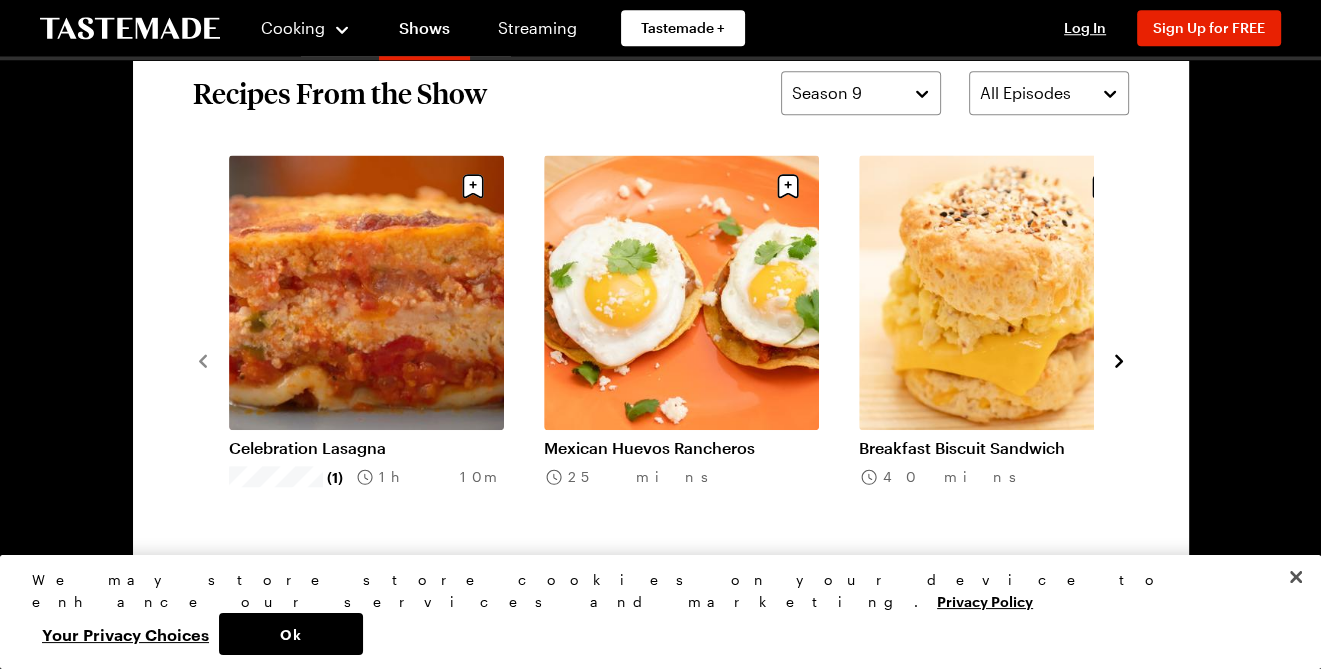 click 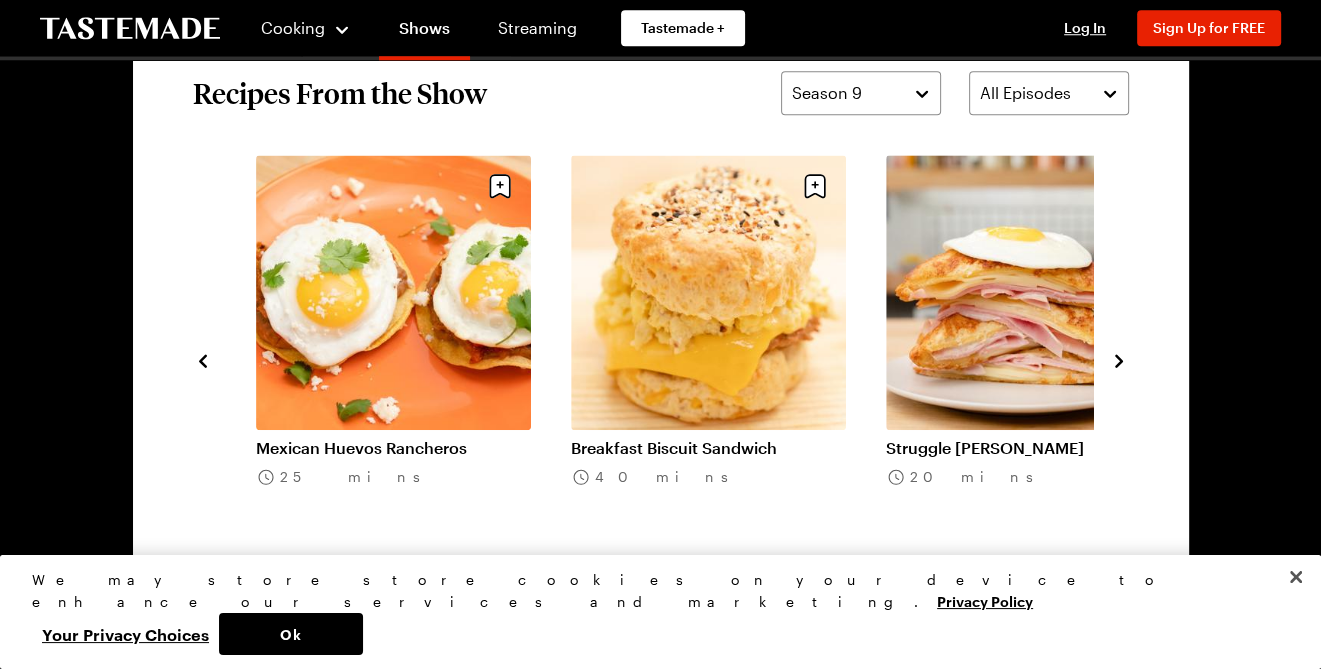 click 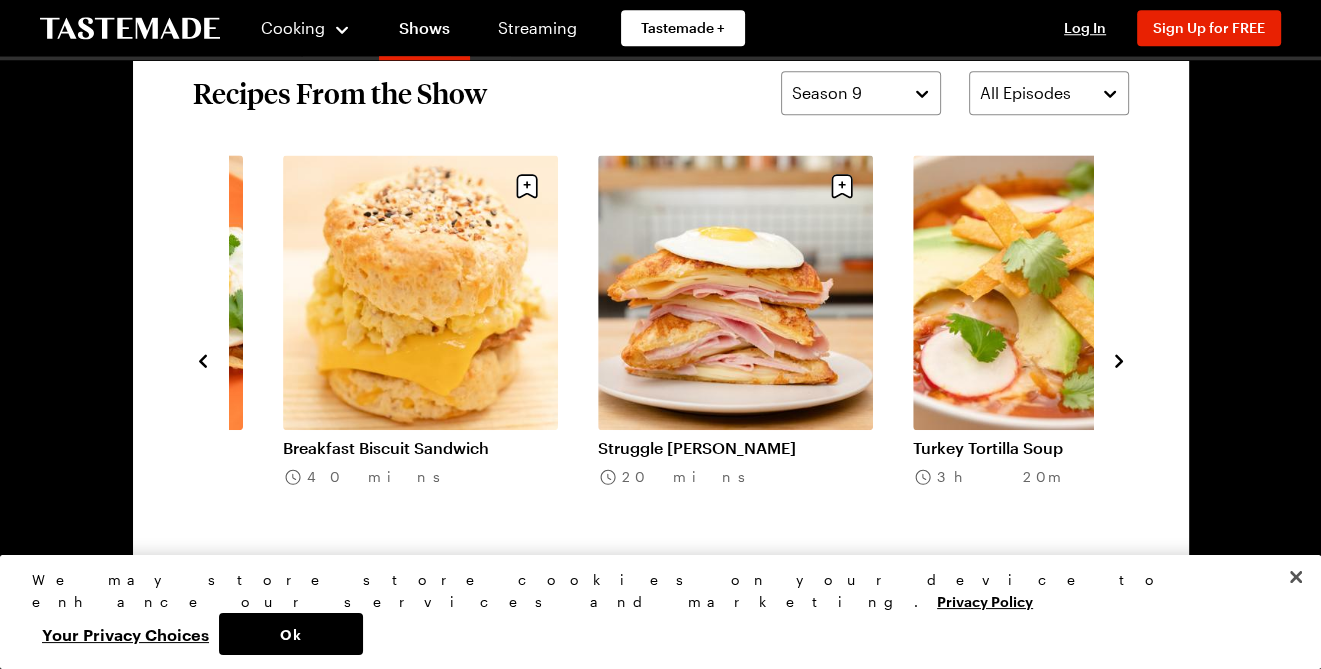 click 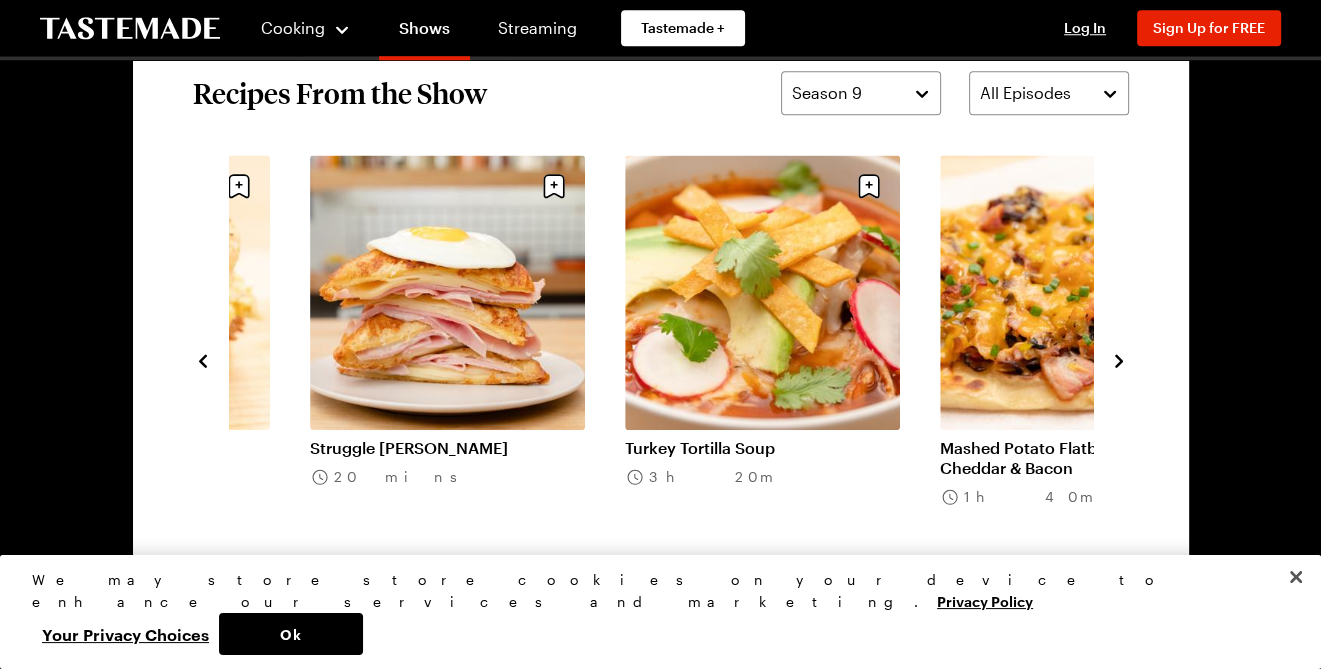 click 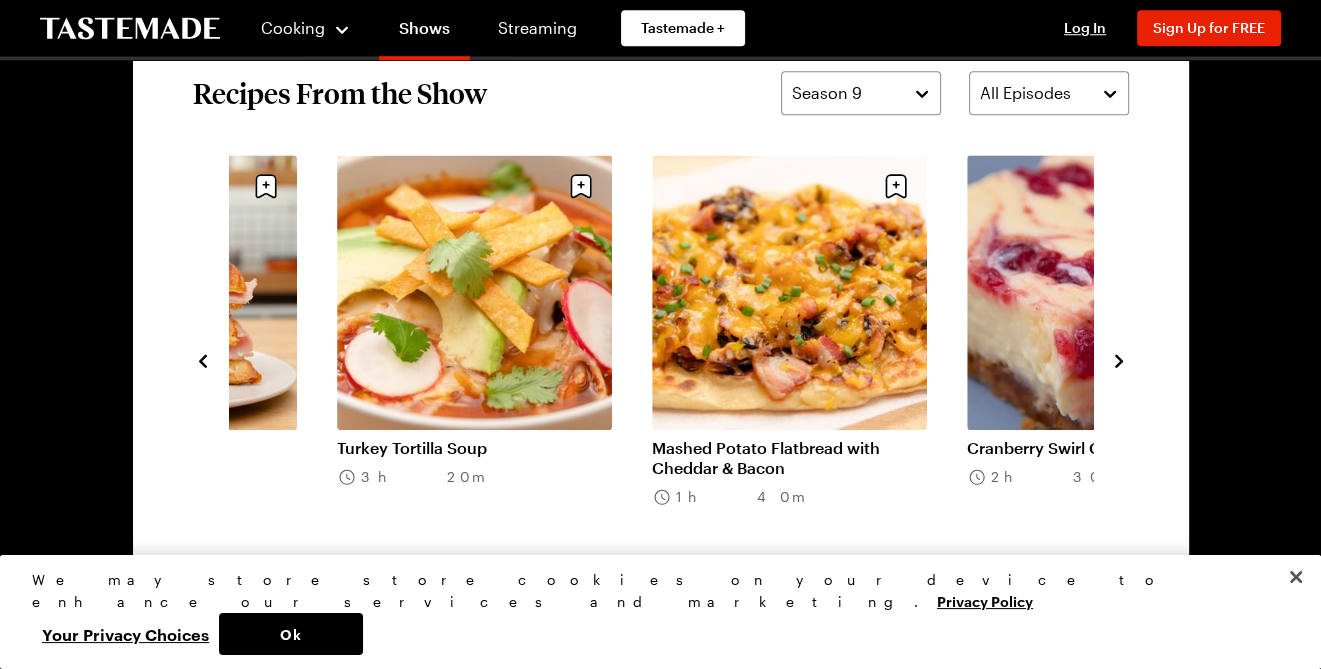 click 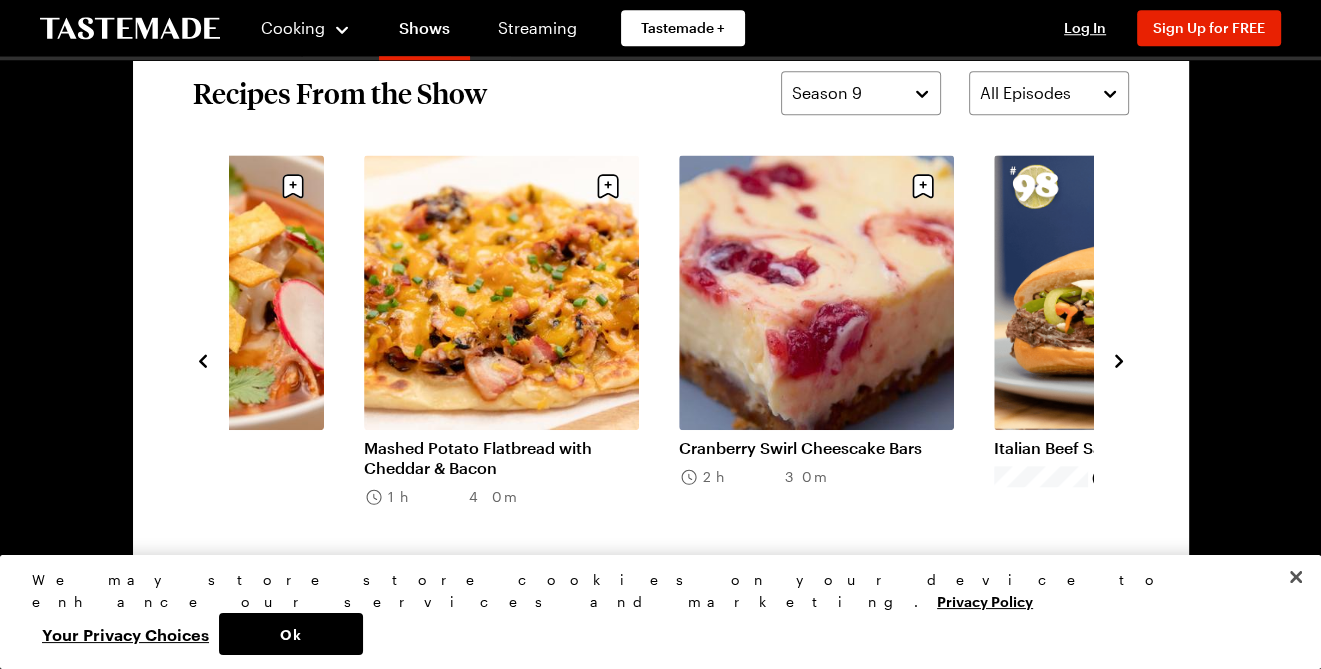 click 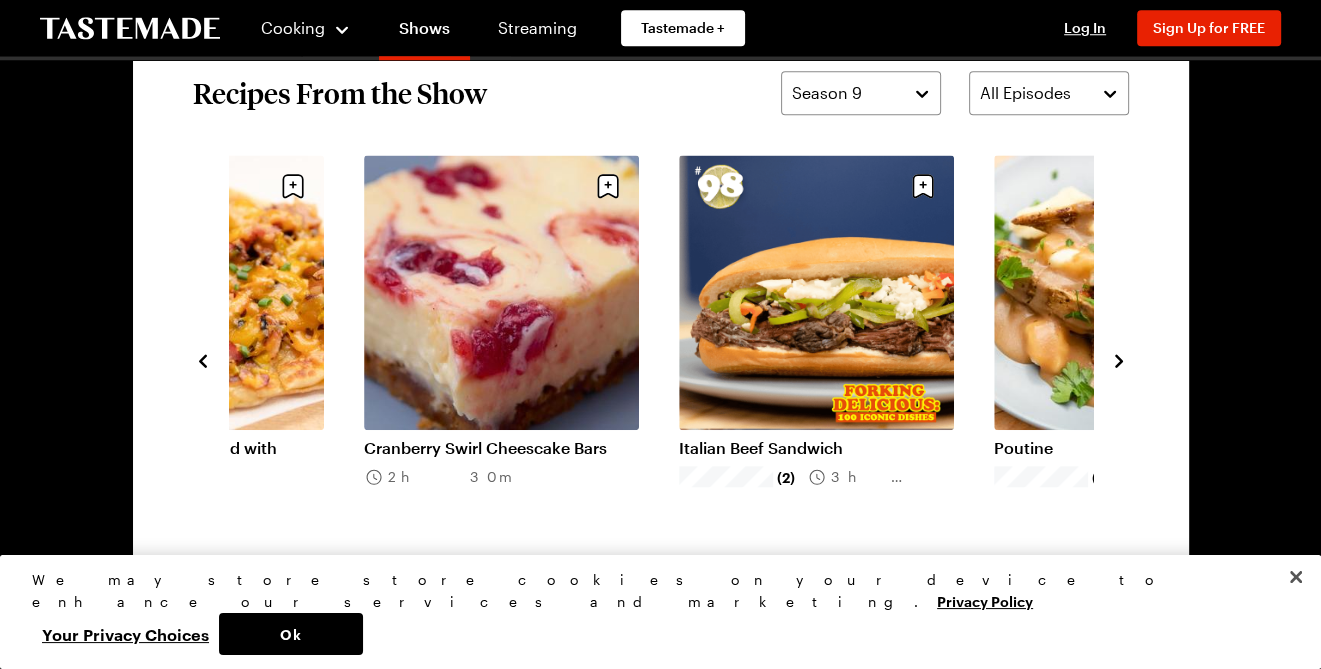 click 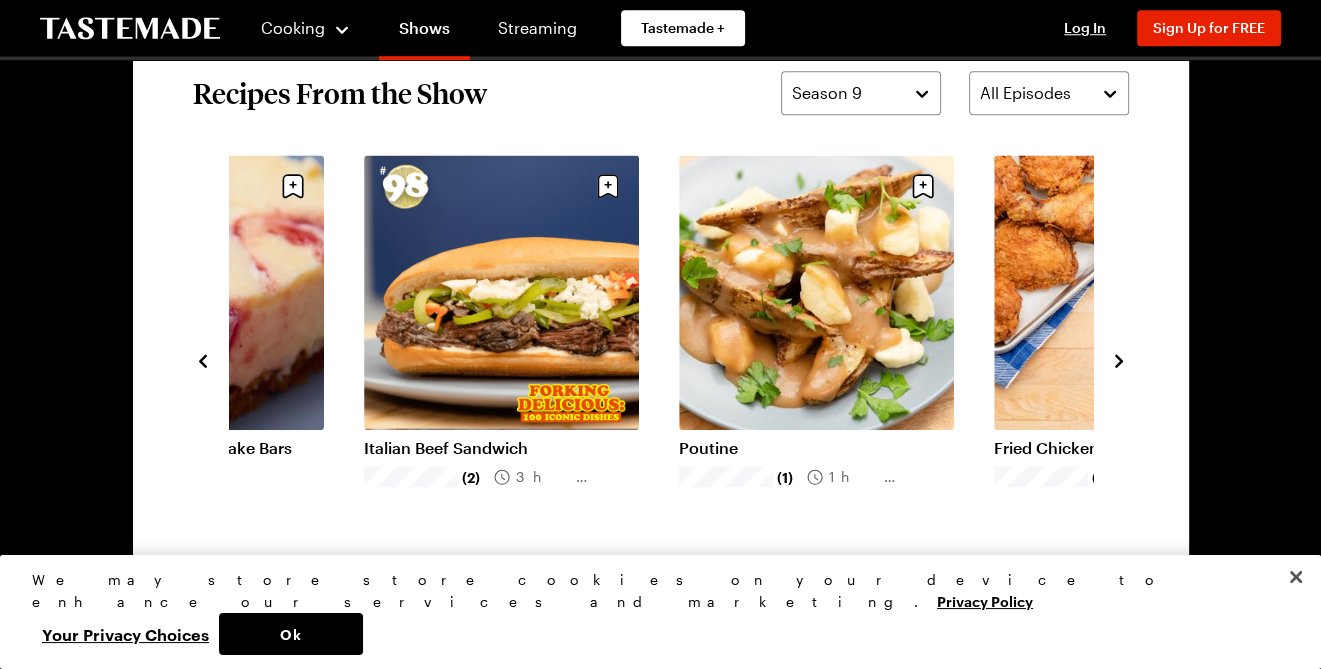 click 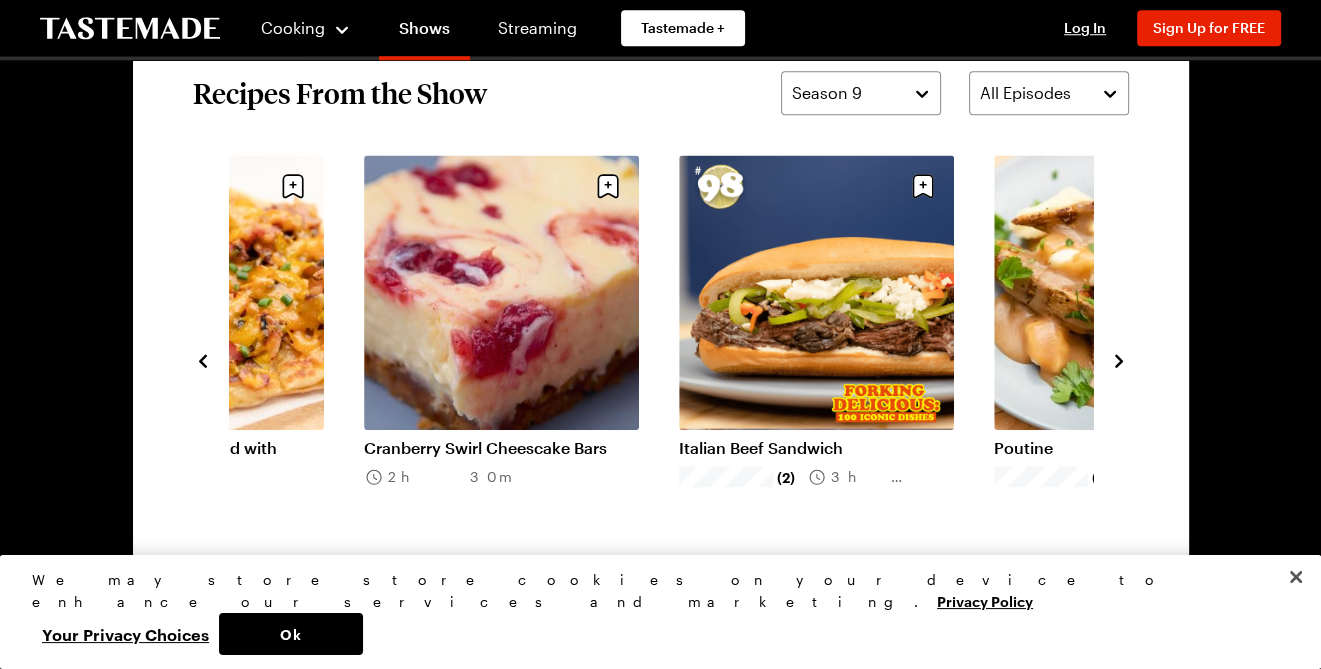 click 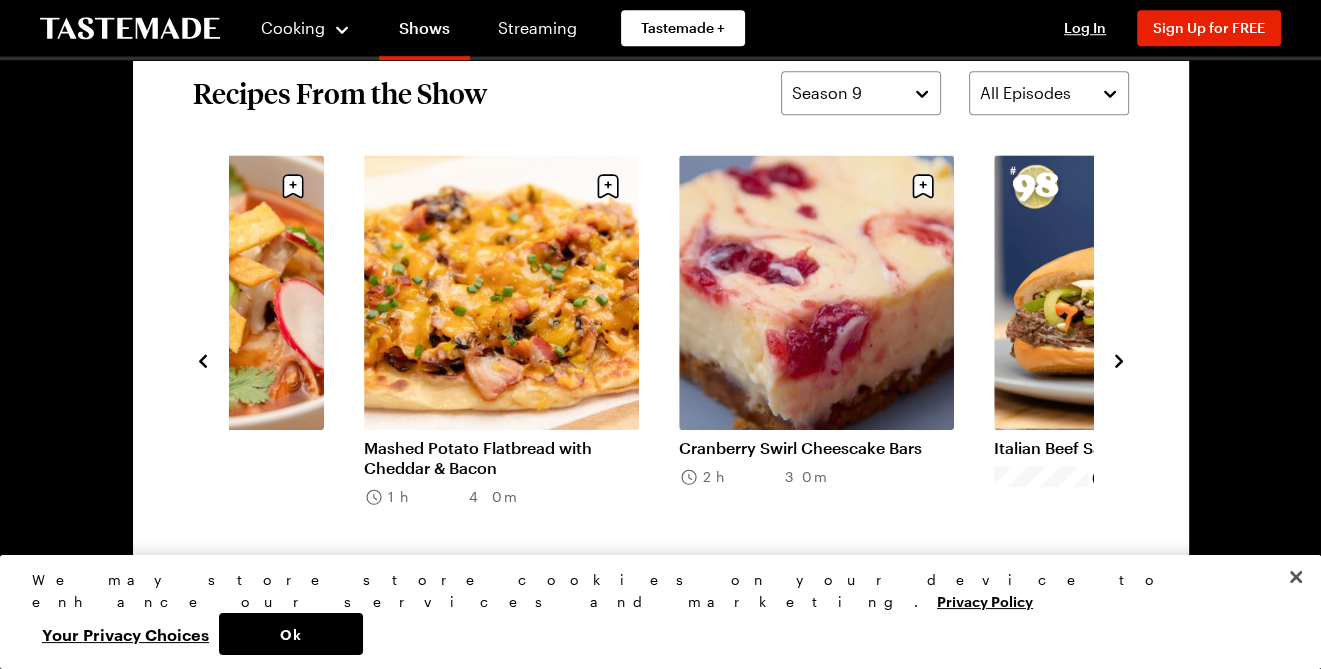 click 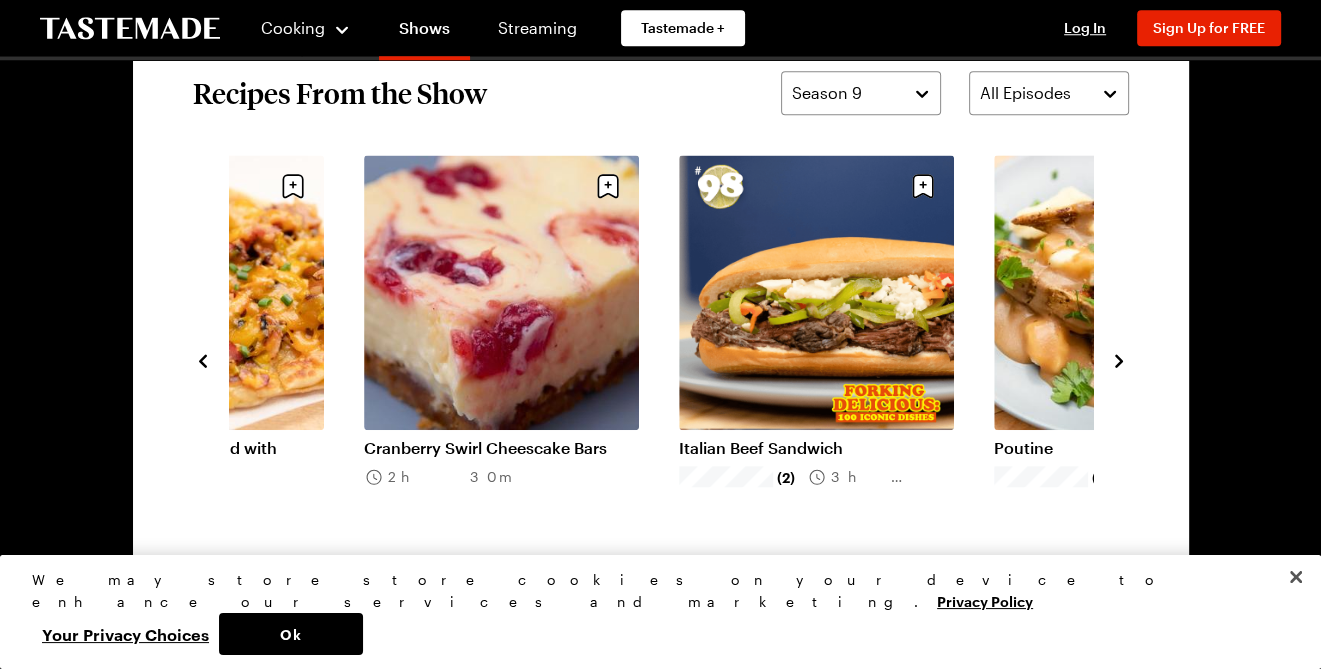 click 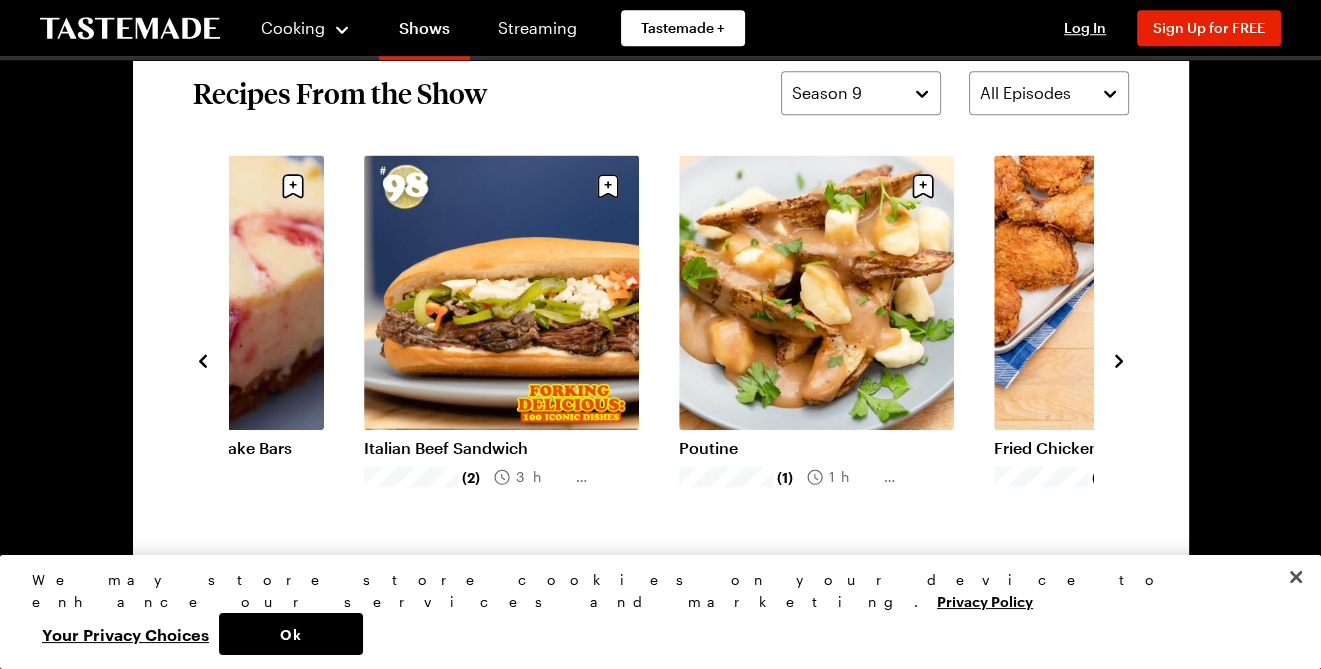 click 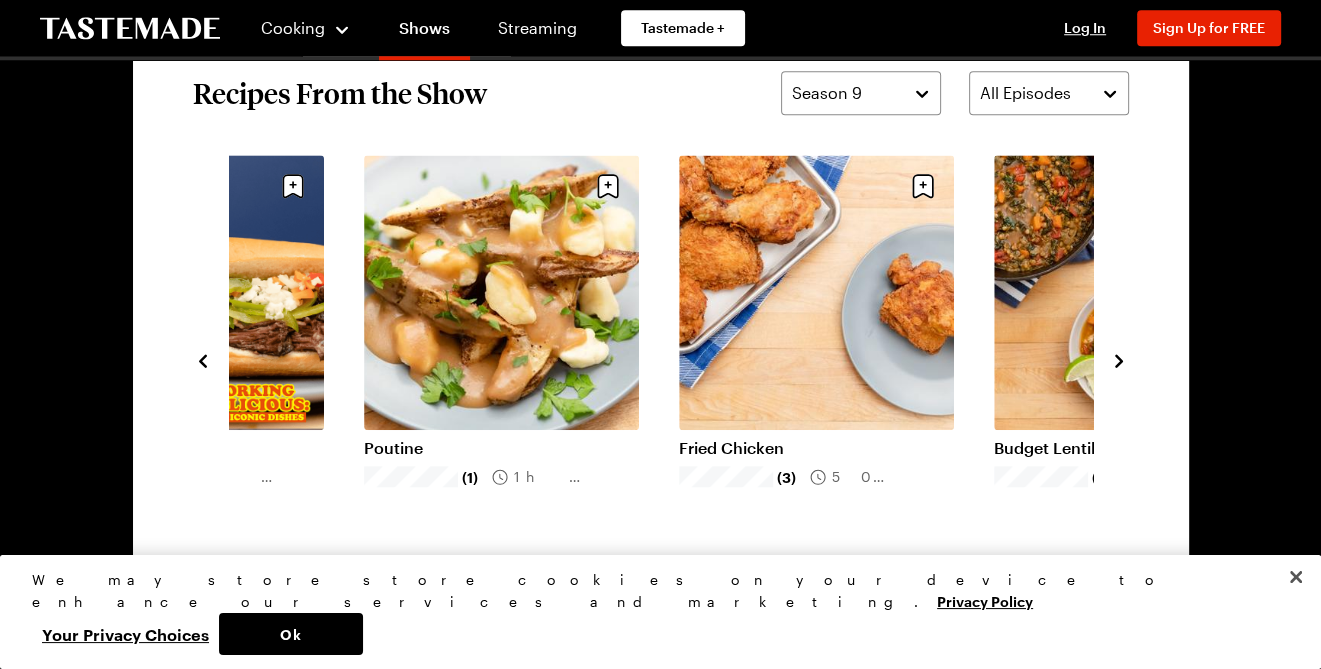 click 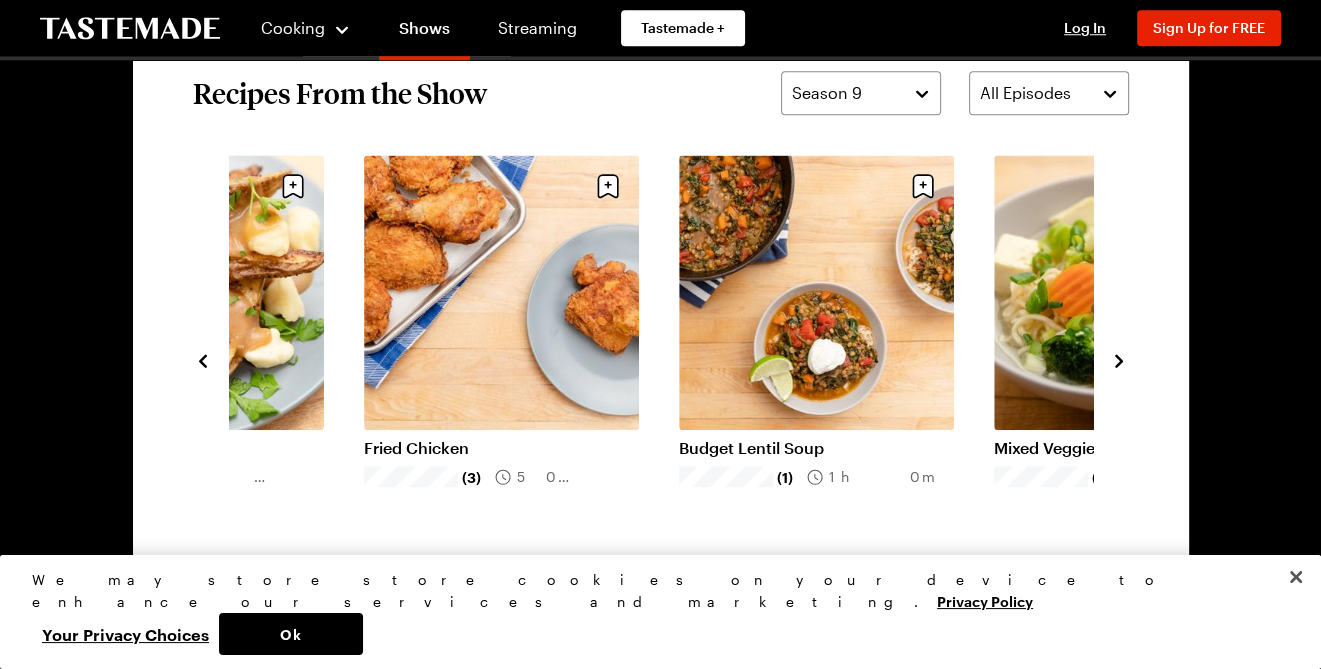 click 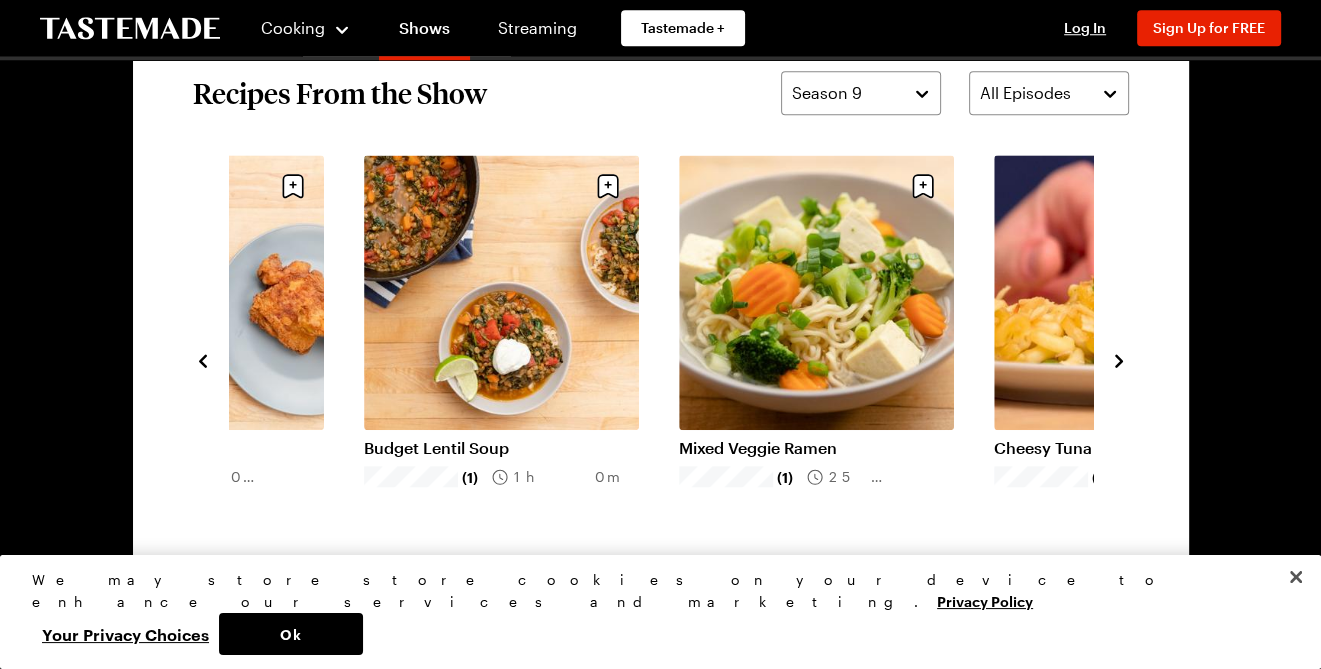 click 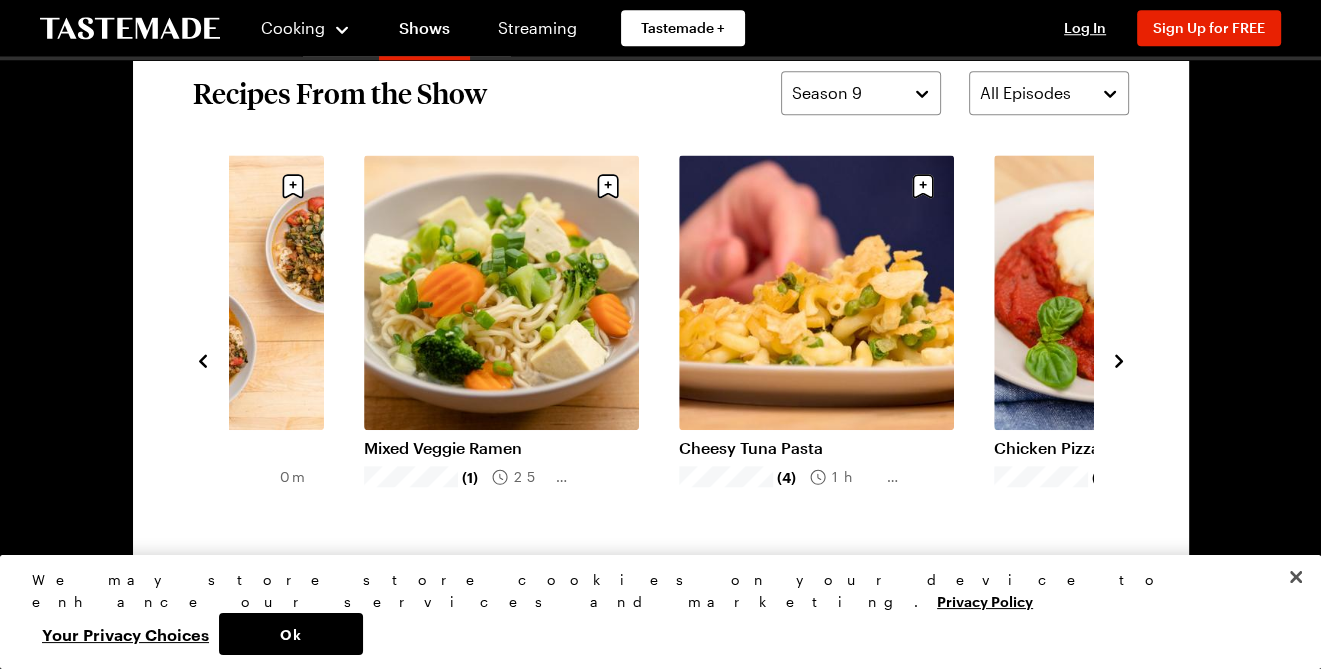 click 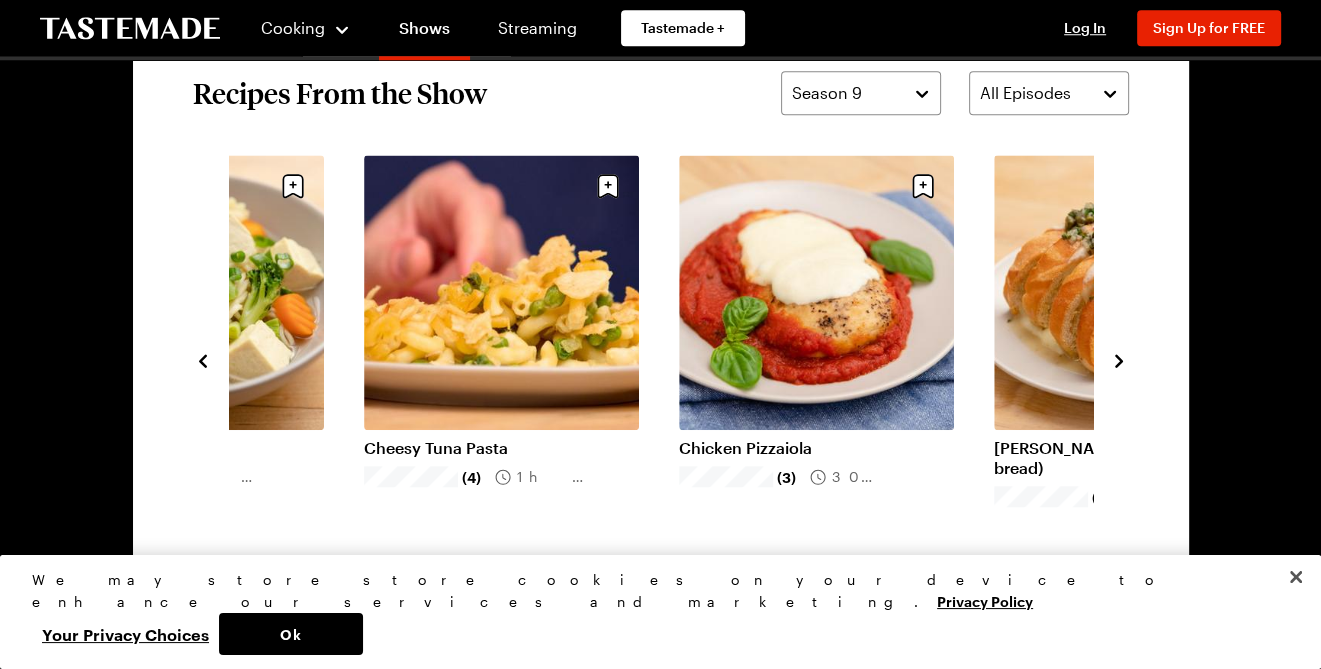 click 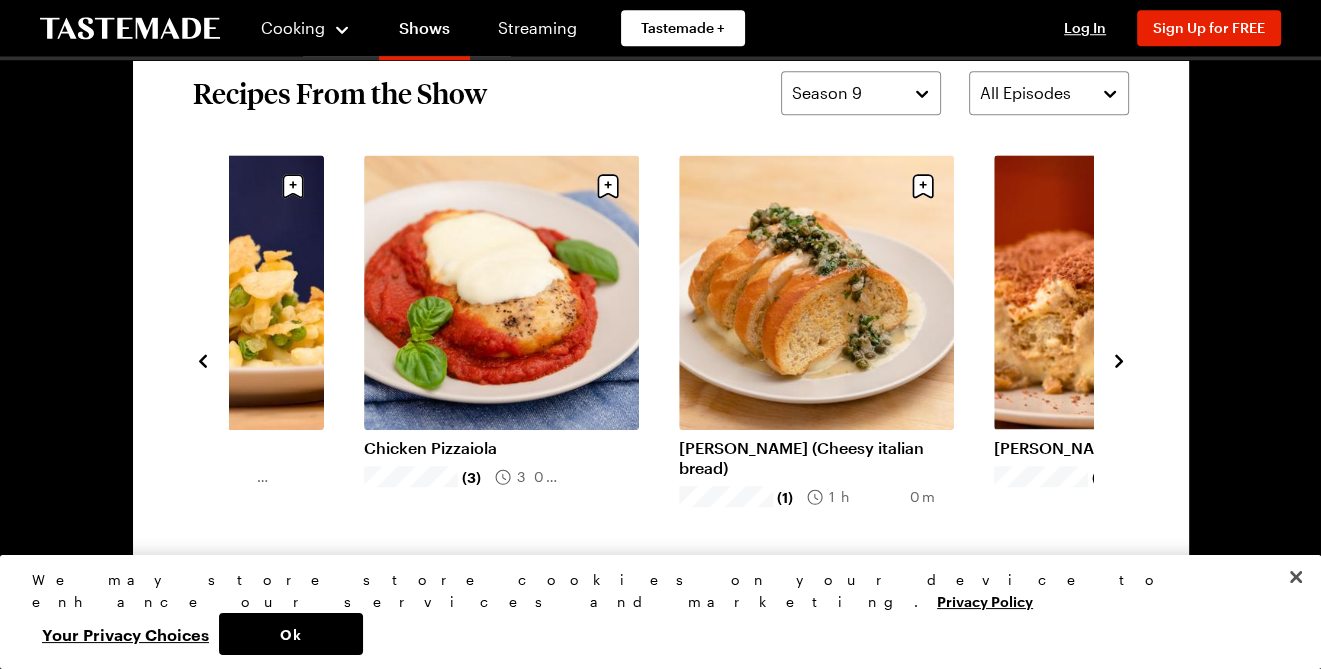 click 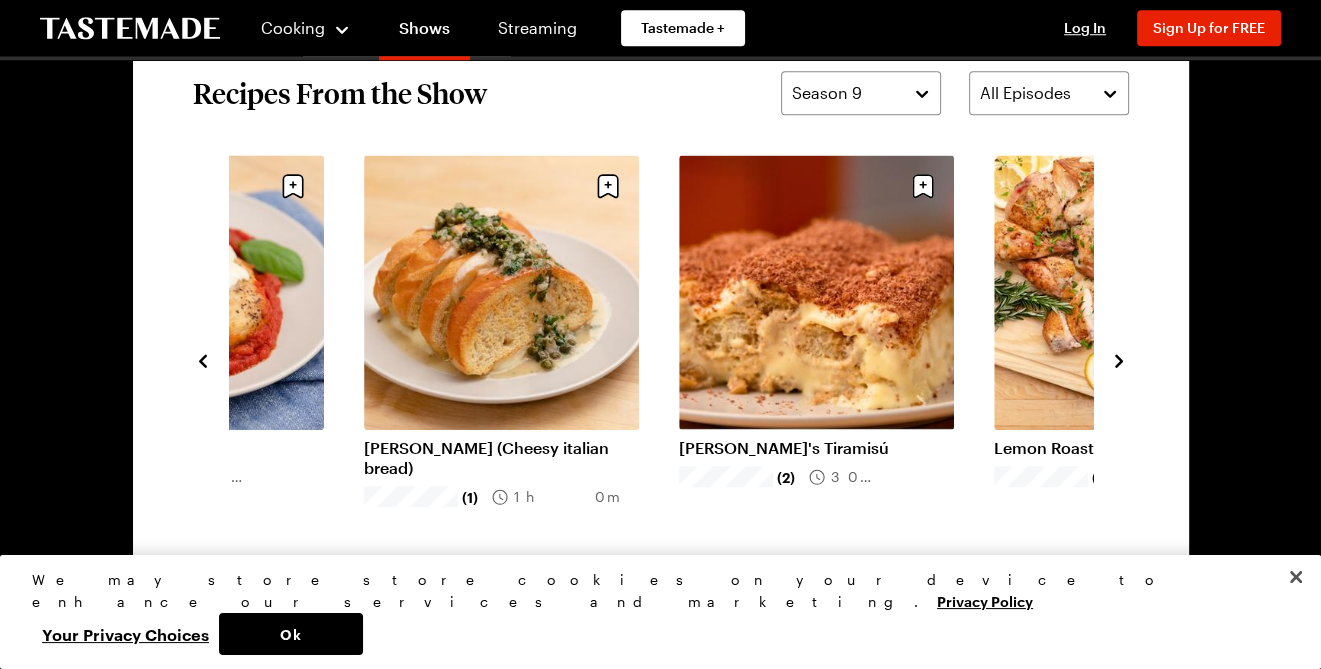 click 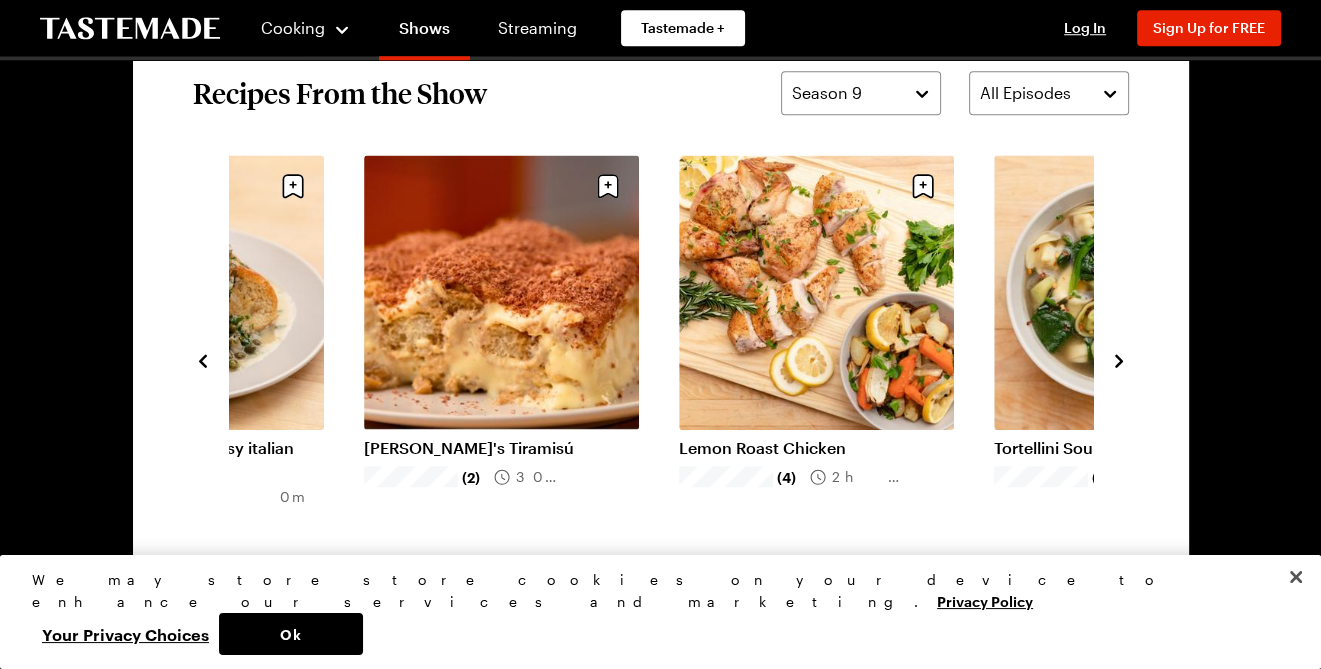 click 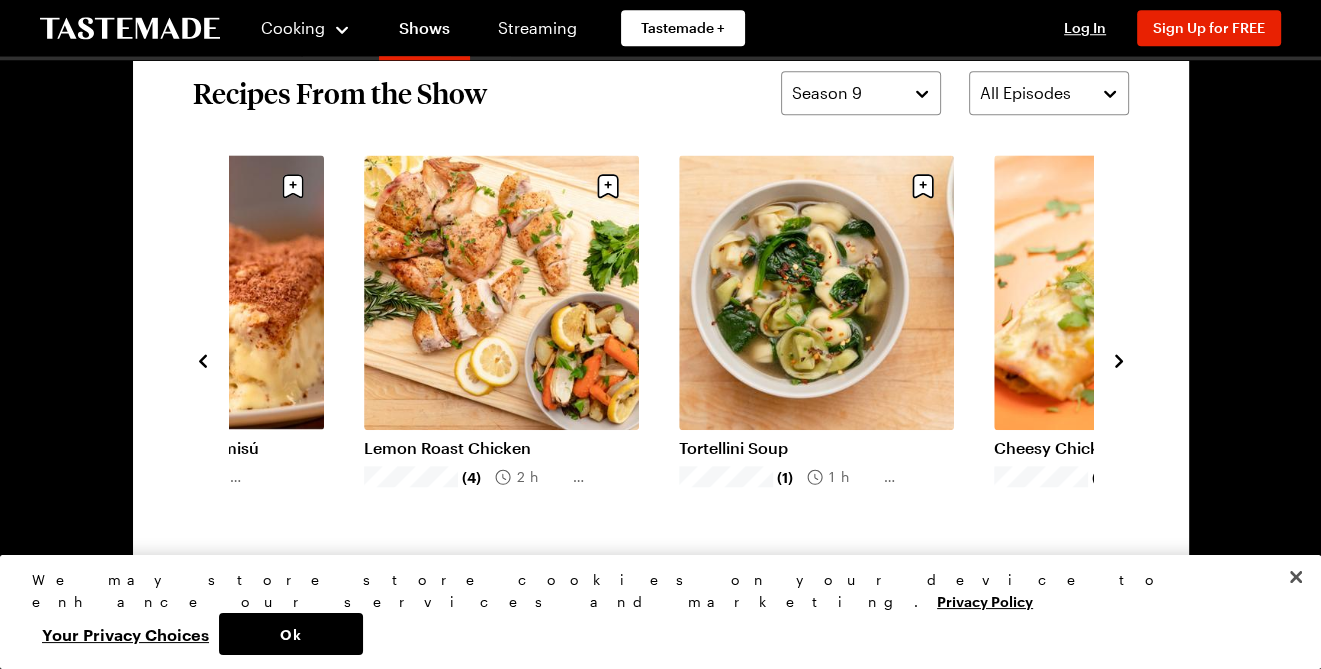 click 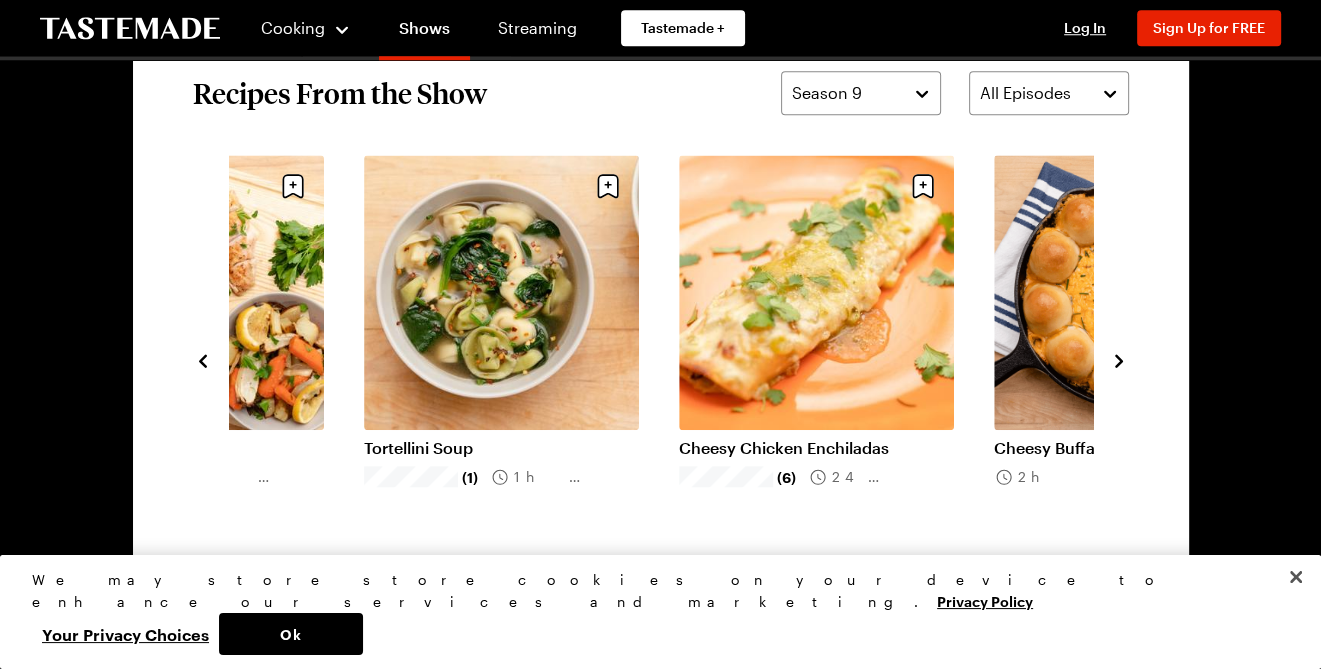 click 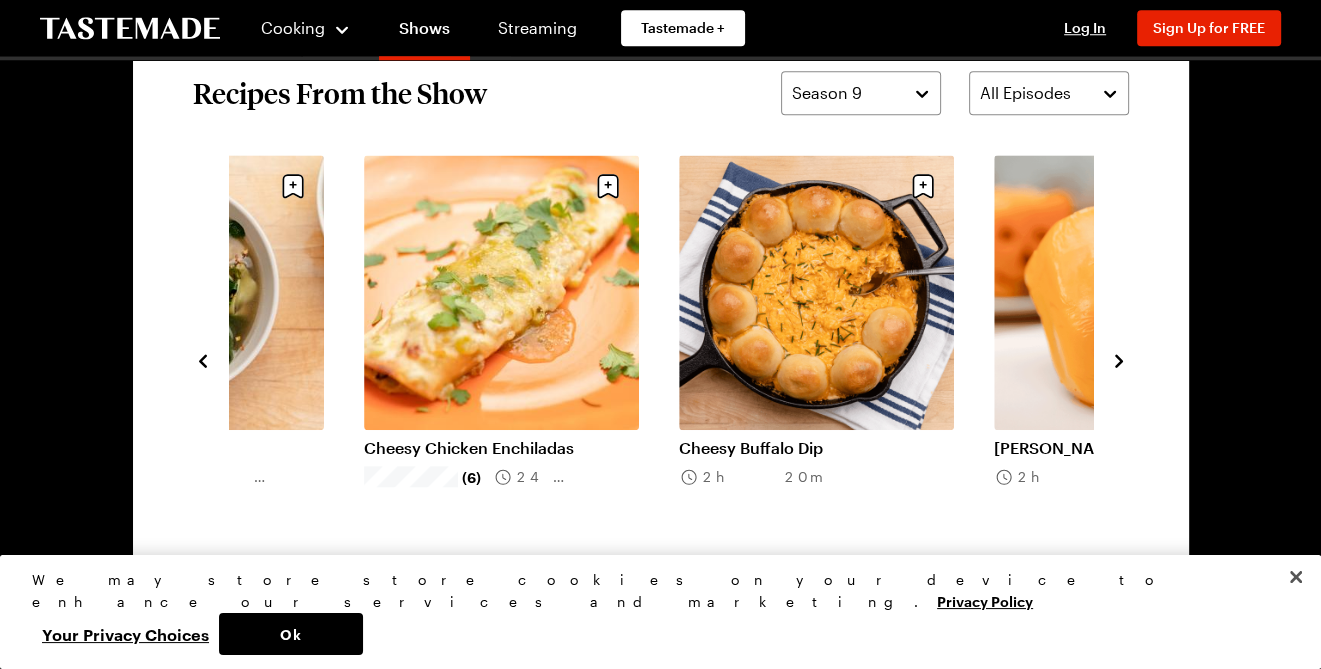click 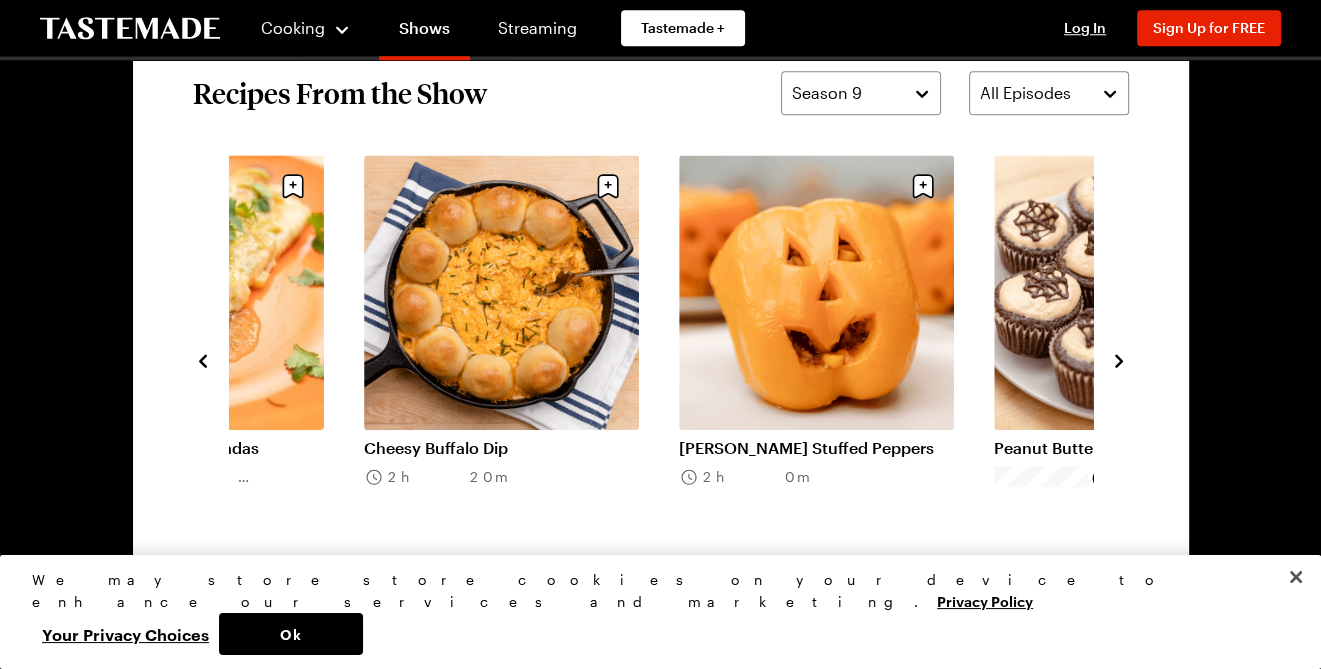 click 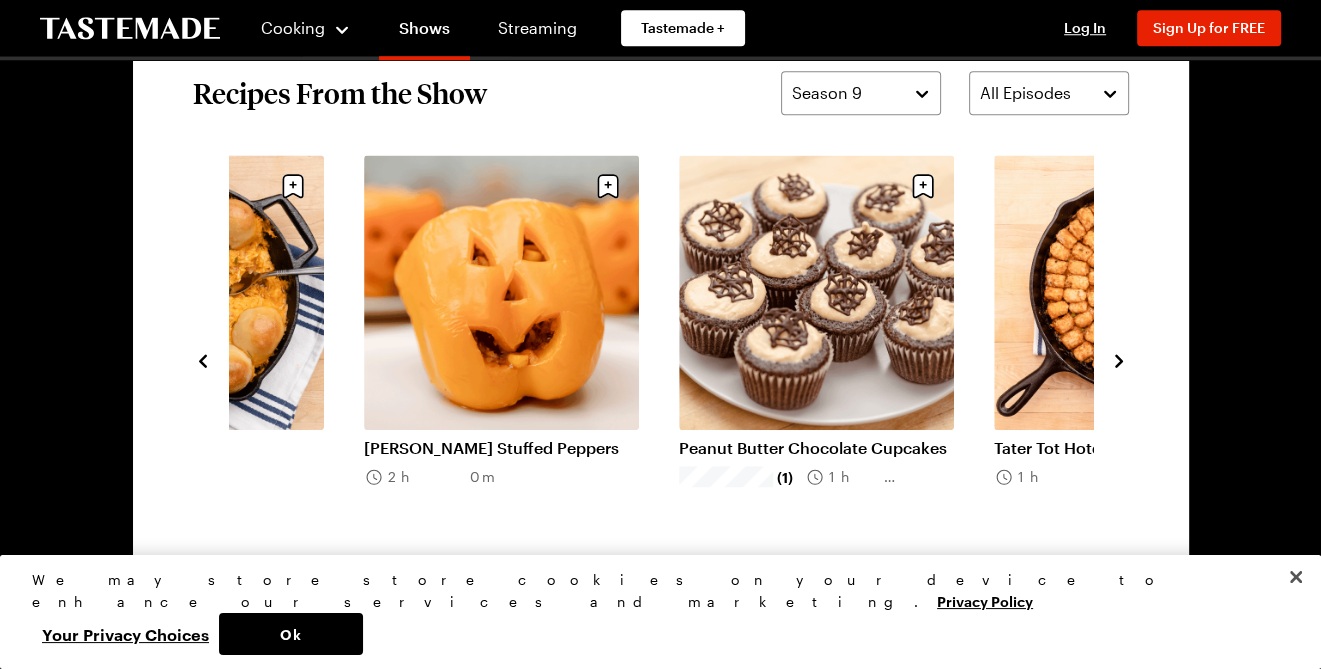 click 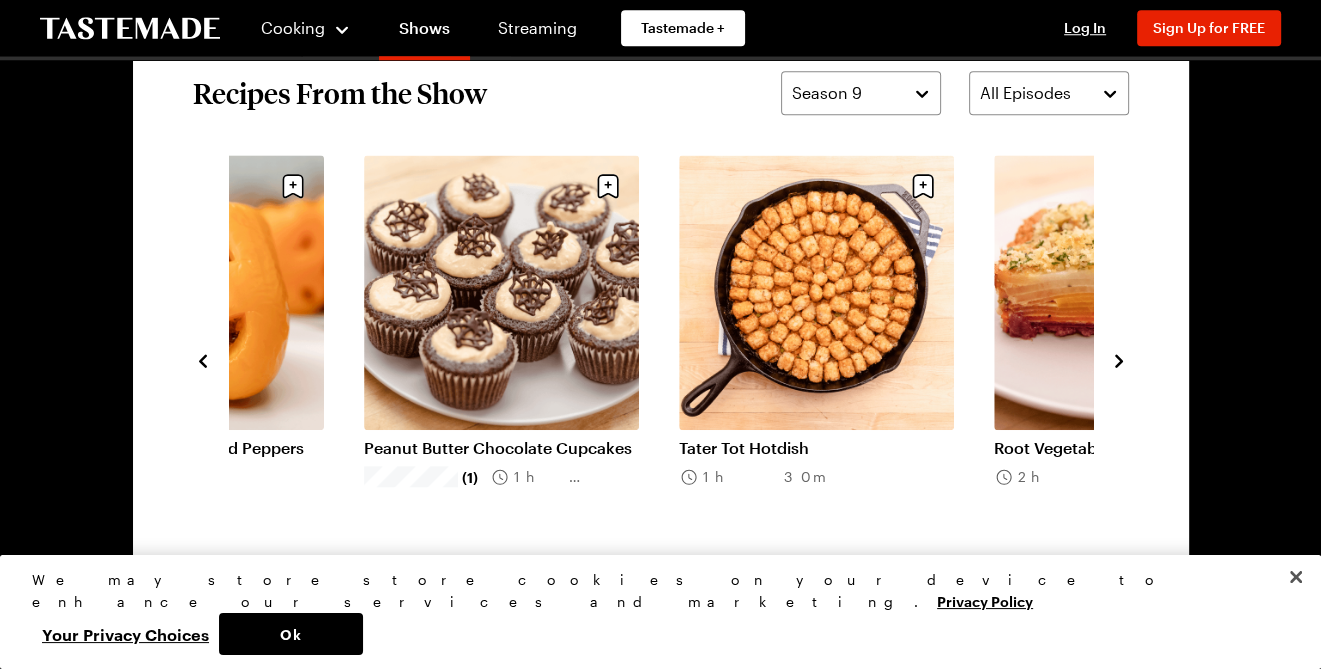 click 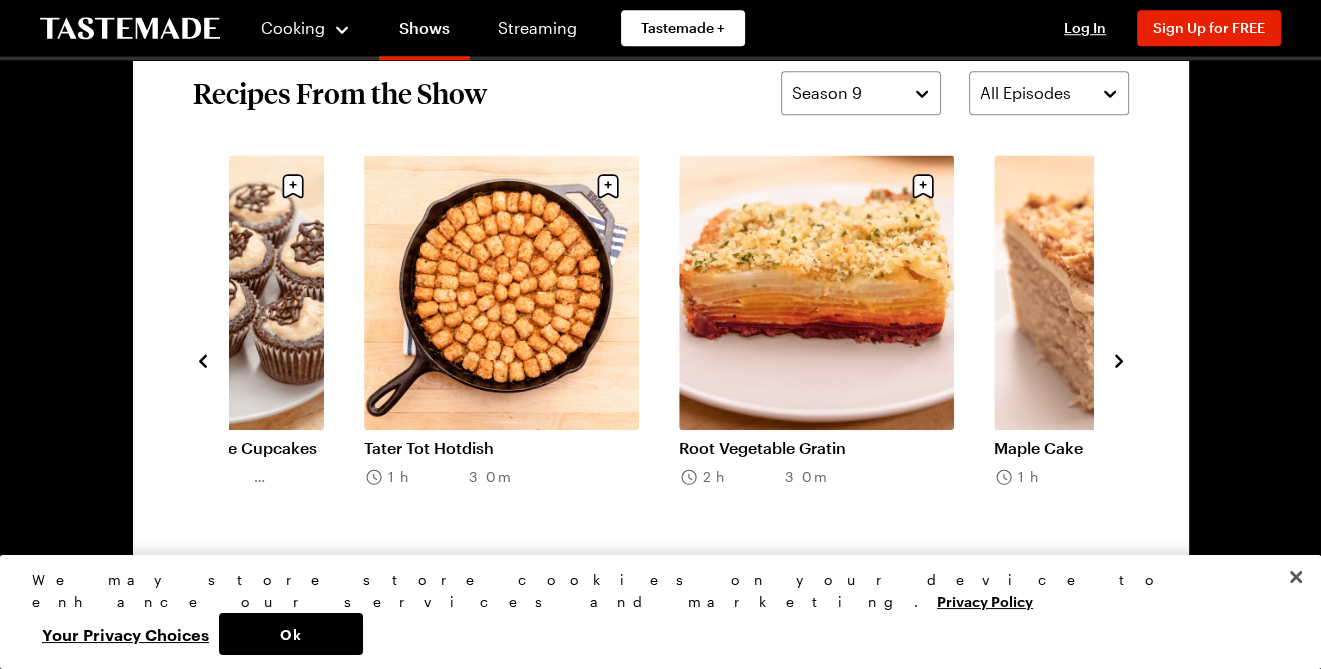 click 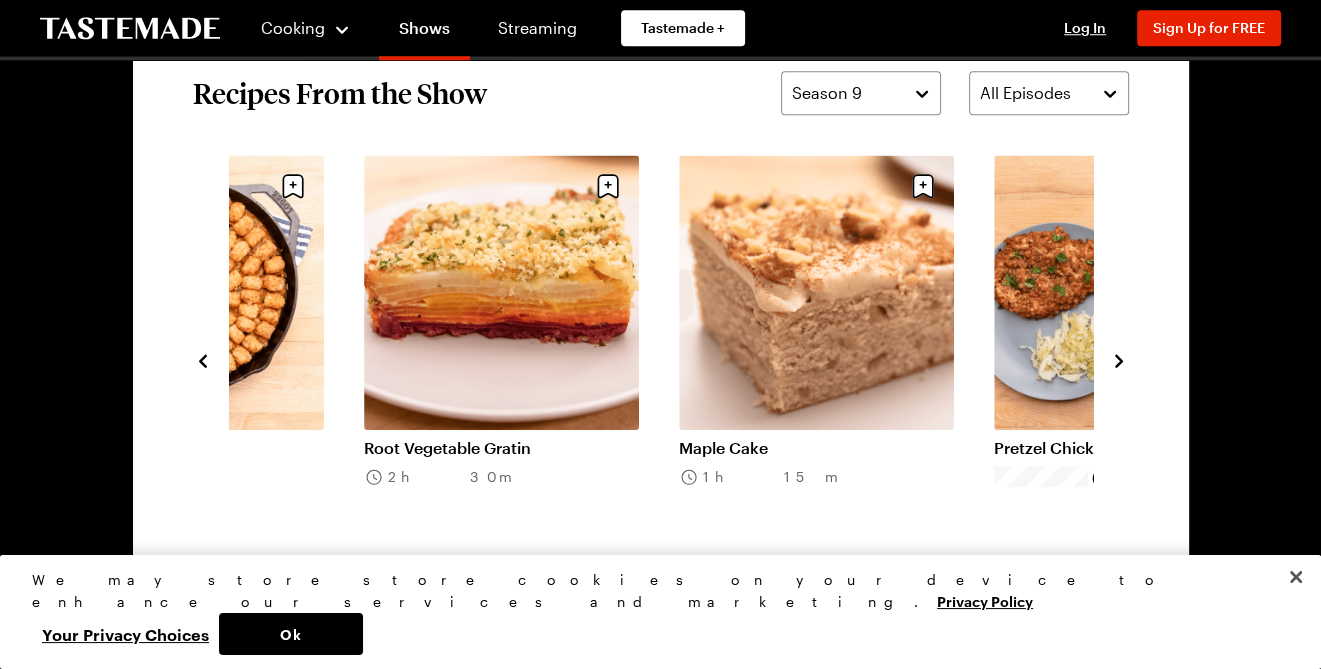 click 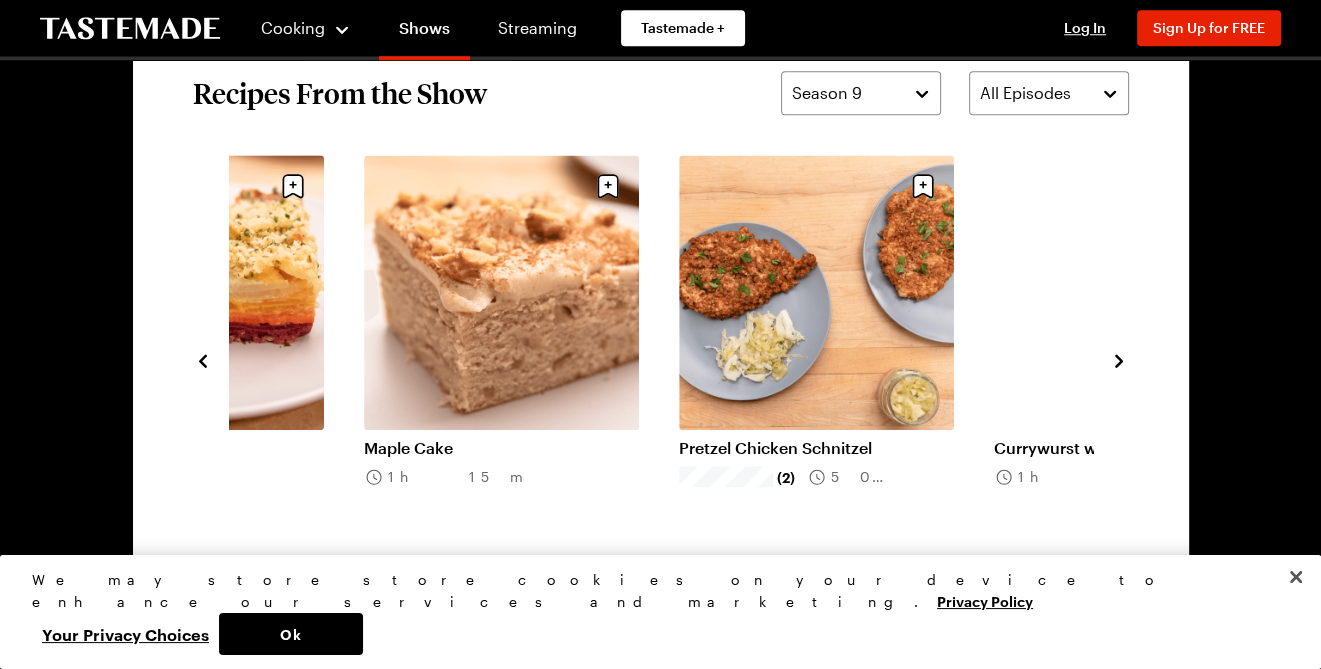 click 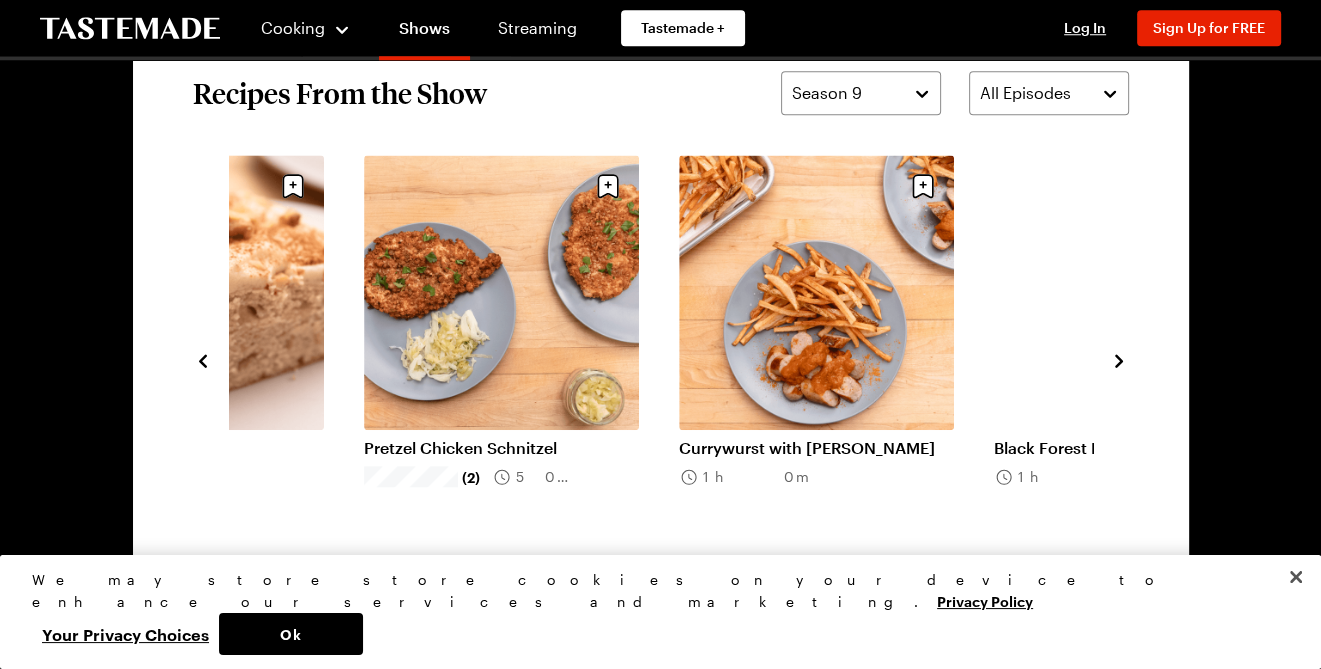 click 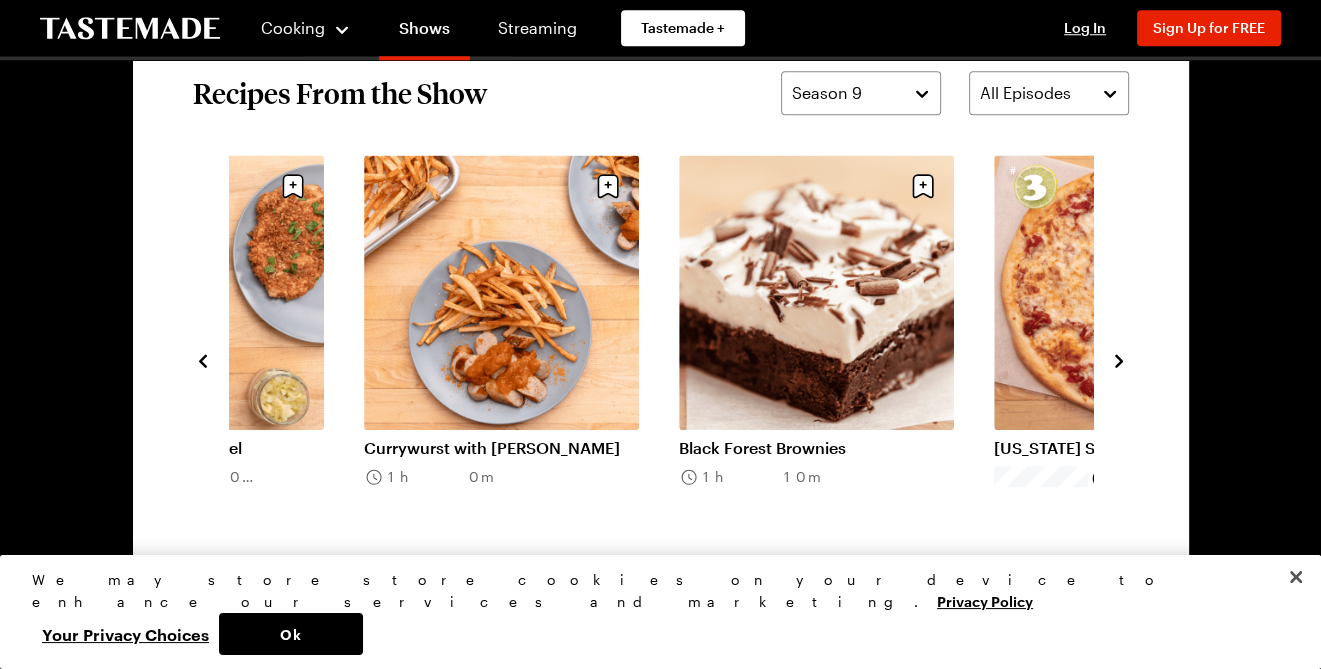click 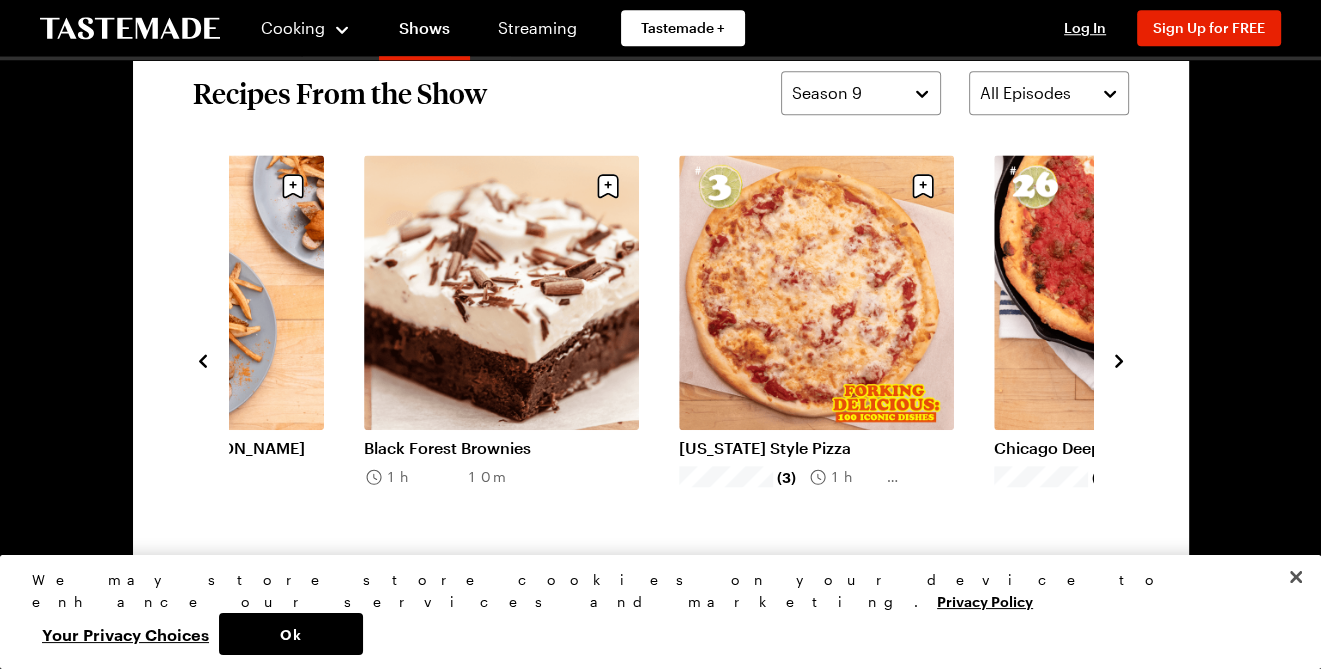 click 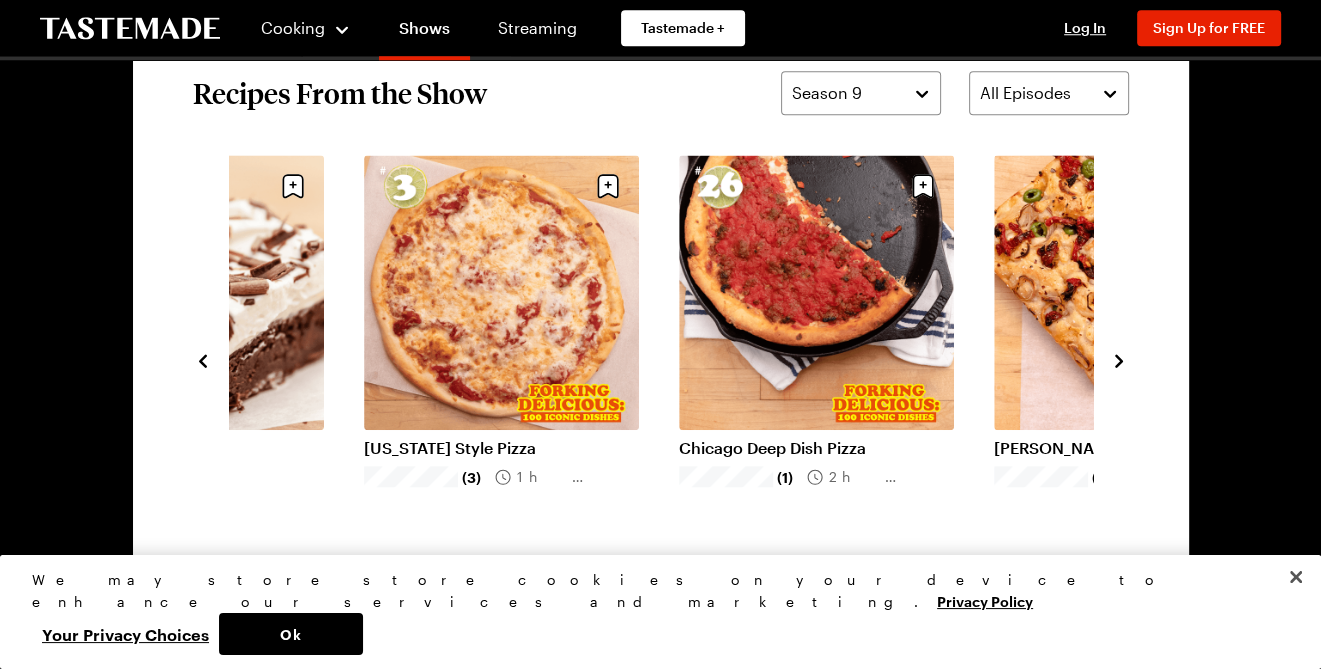 click 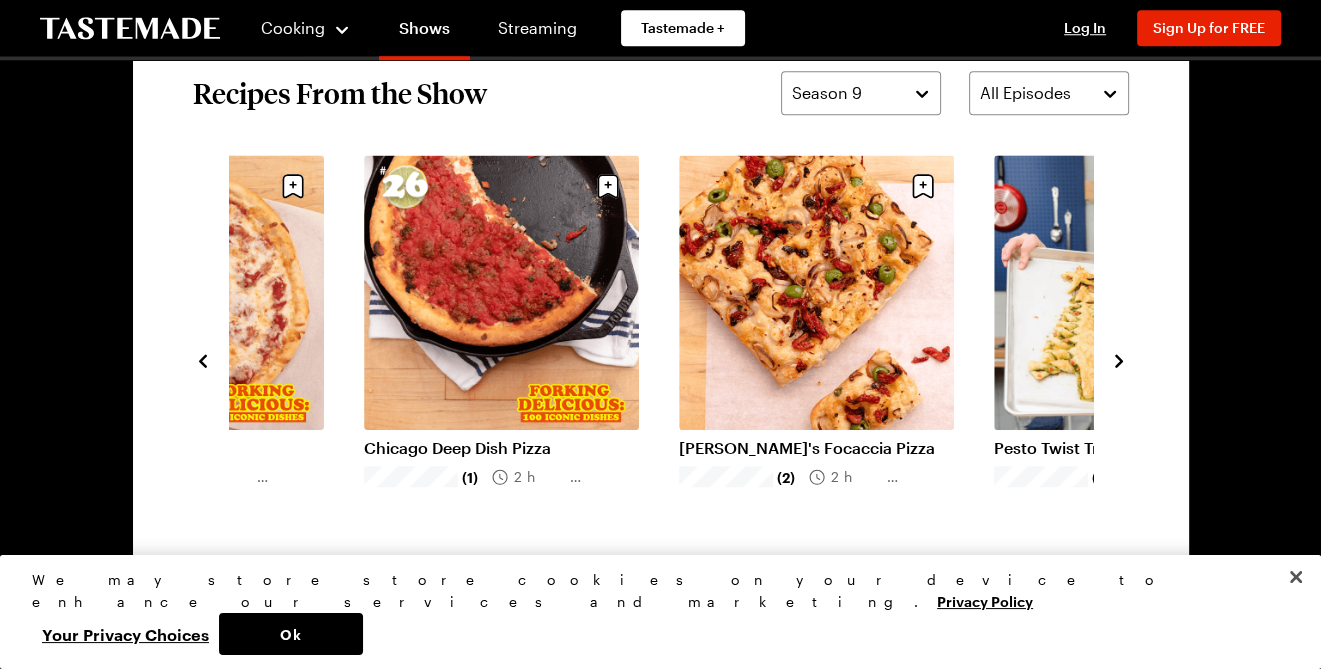 click 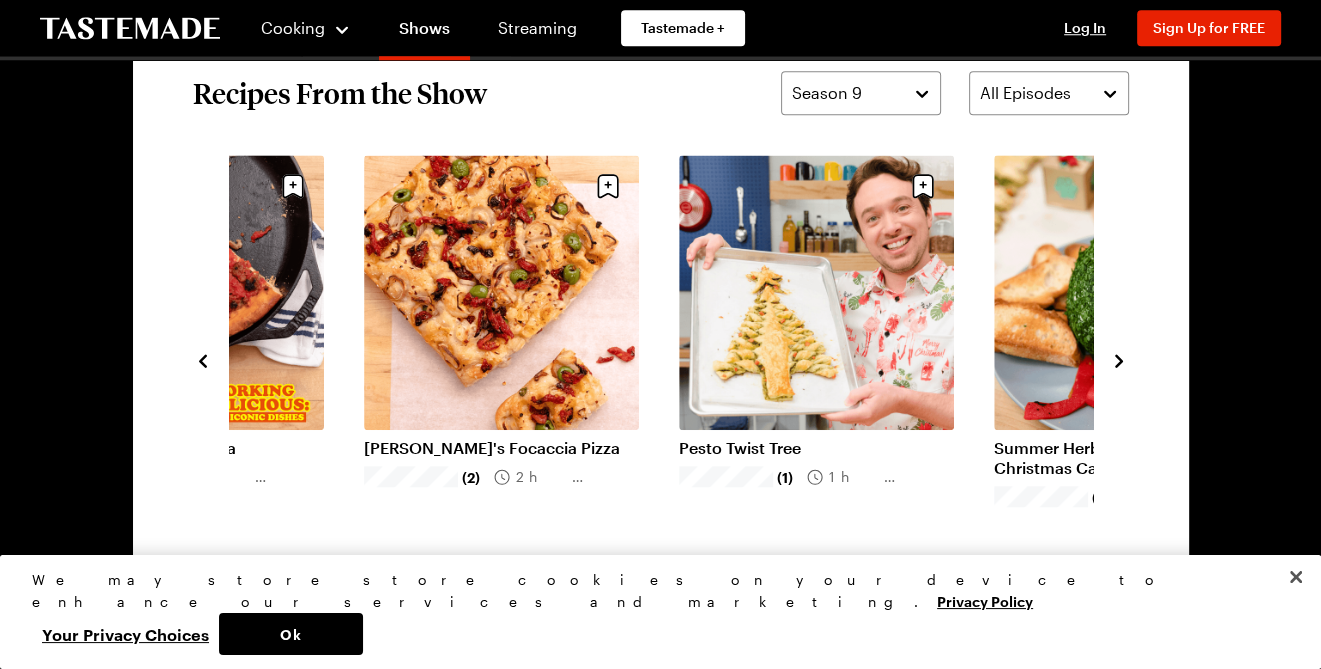 click 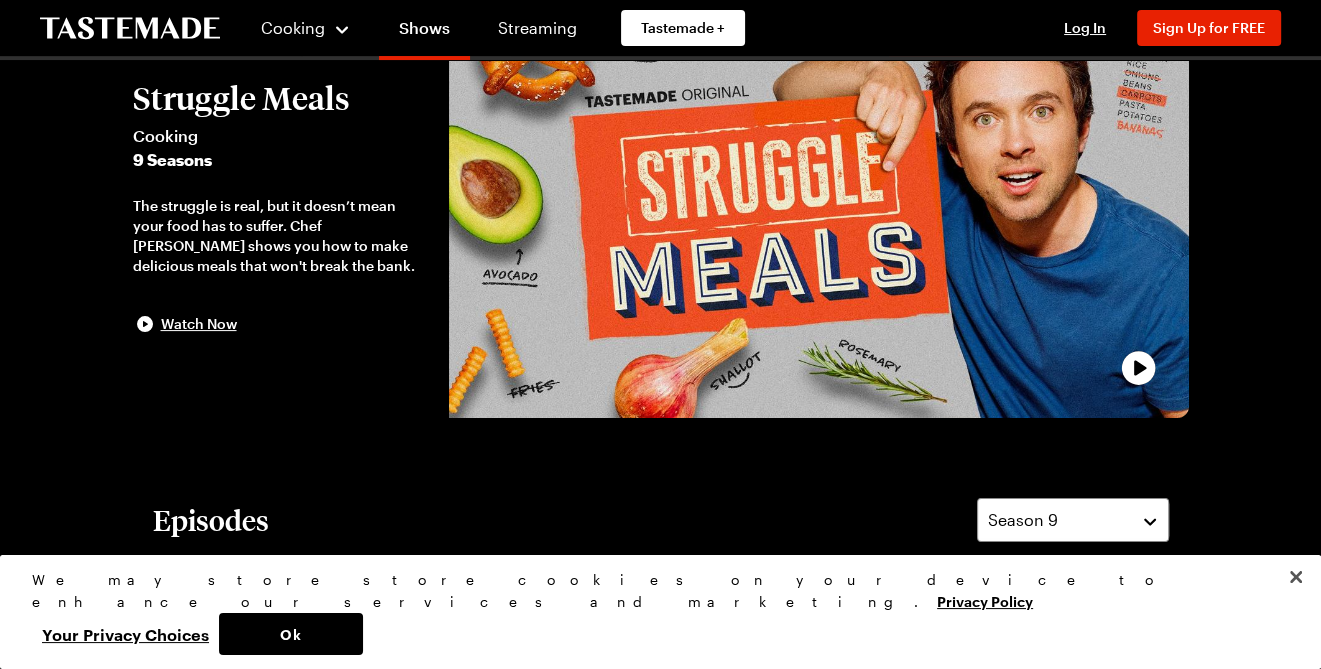 scroll, scrollTop: 0, scrollLeft: 0, axis: both 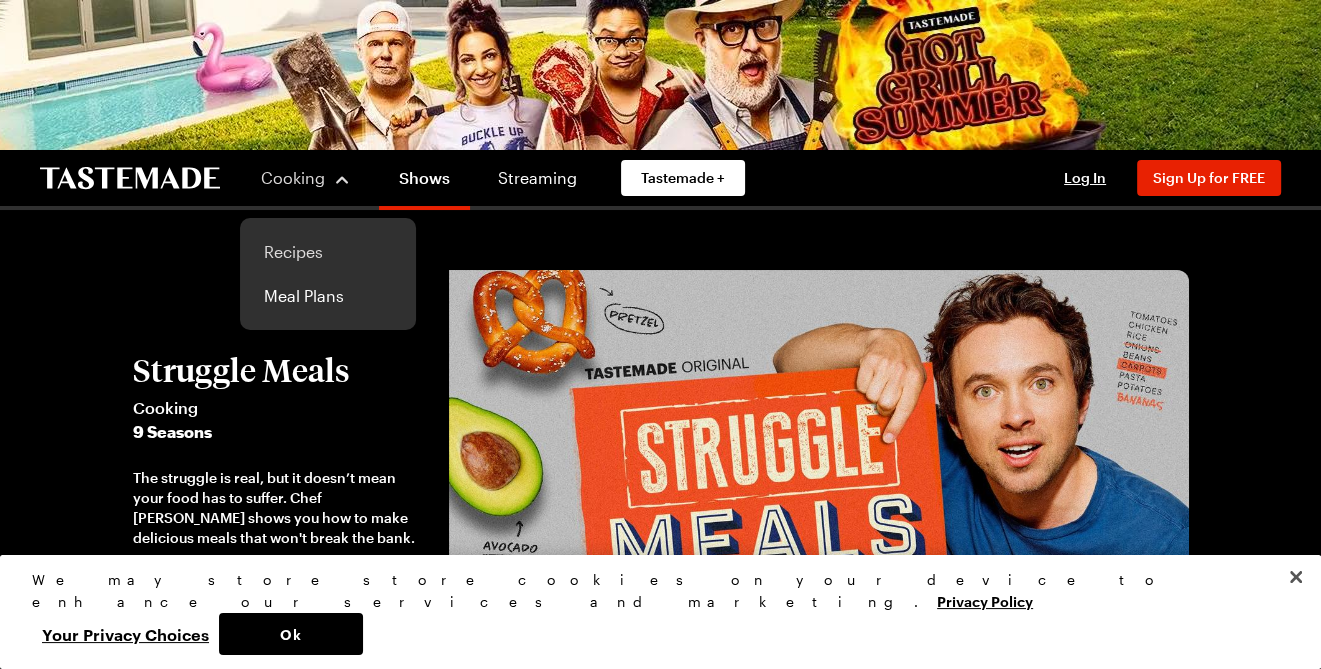 click on "Recipes" at bounding box center [328, 252] 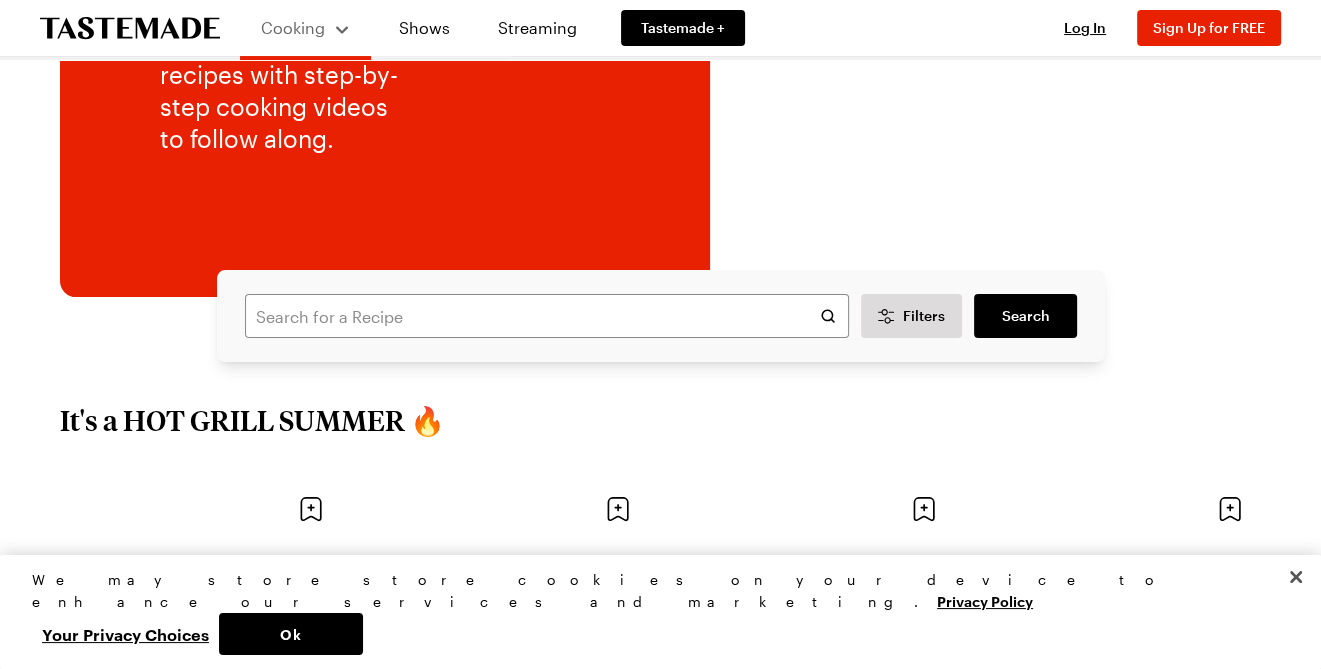 scroll, scrollTop: 320, scrollLeft: 0, axis: vertical 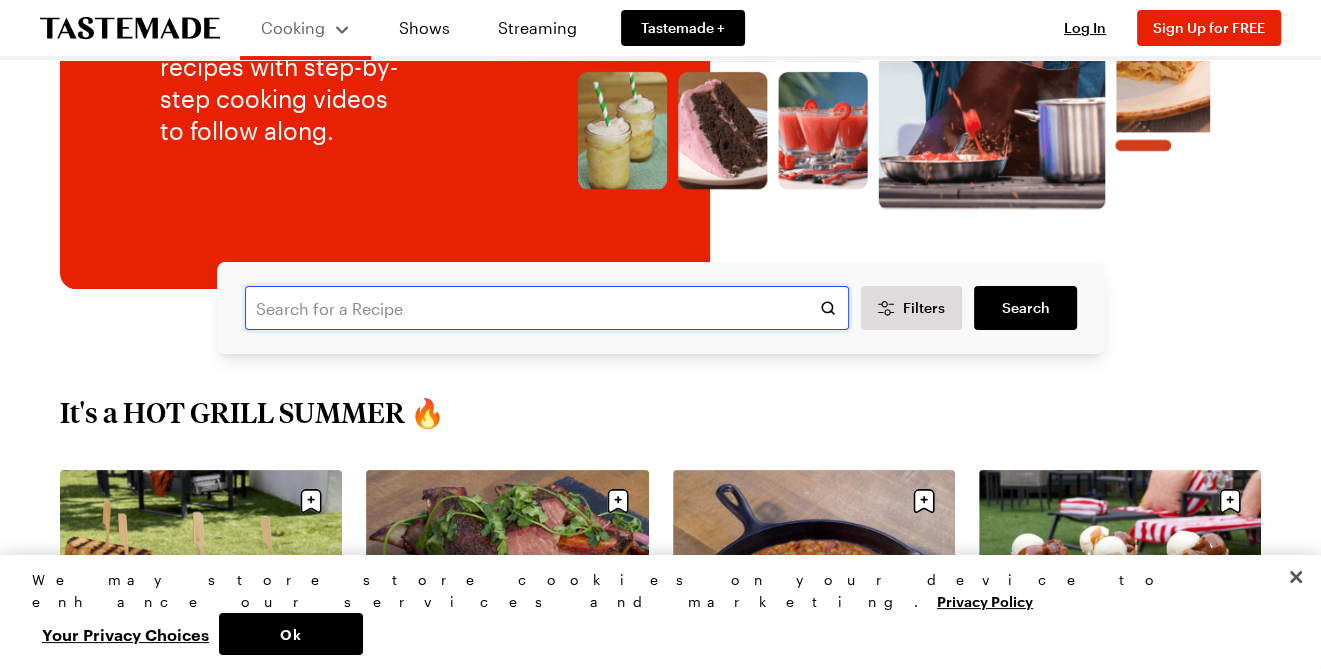 click at bounding box center (547, 308) 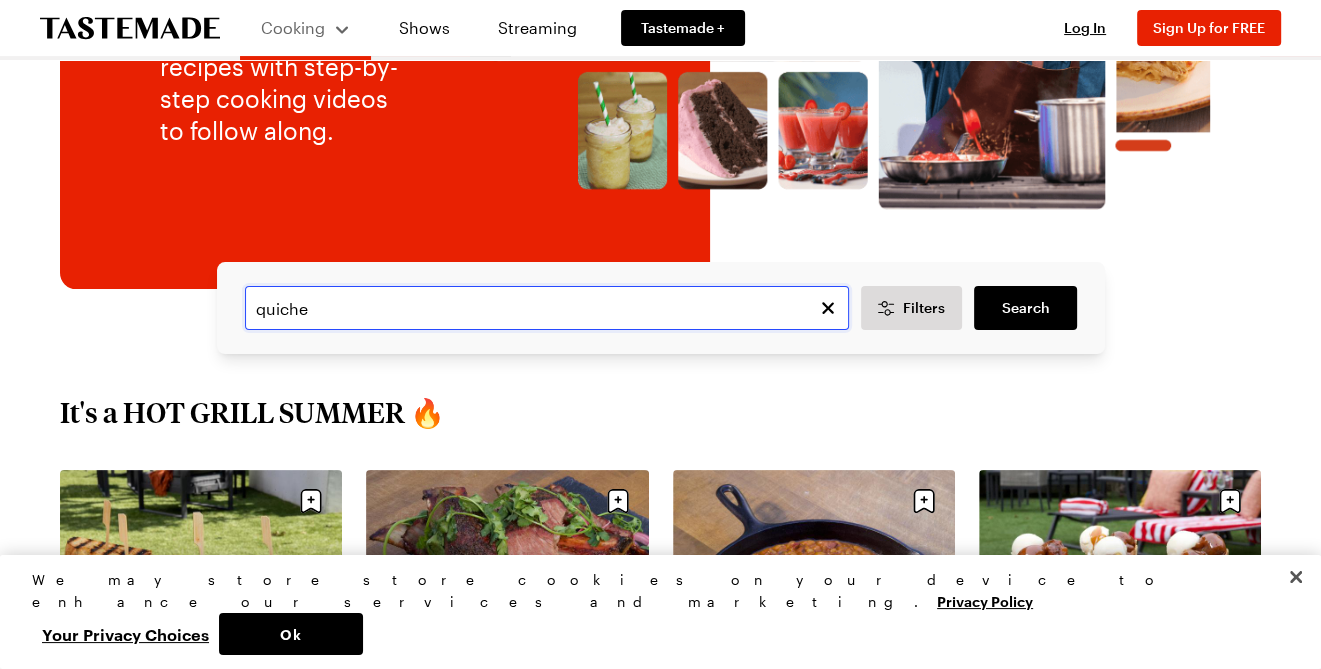 type on "quiche" 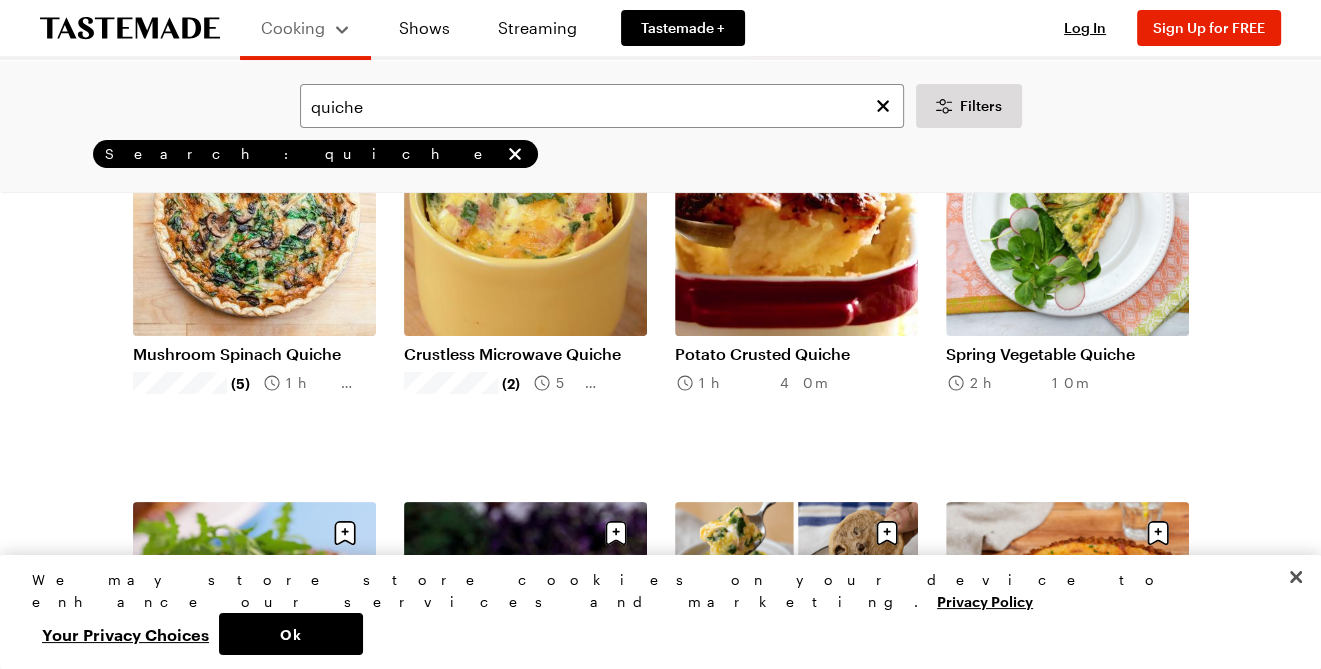 scroll, scrollTop: 242, scrollLeft: 0, axis: vertical 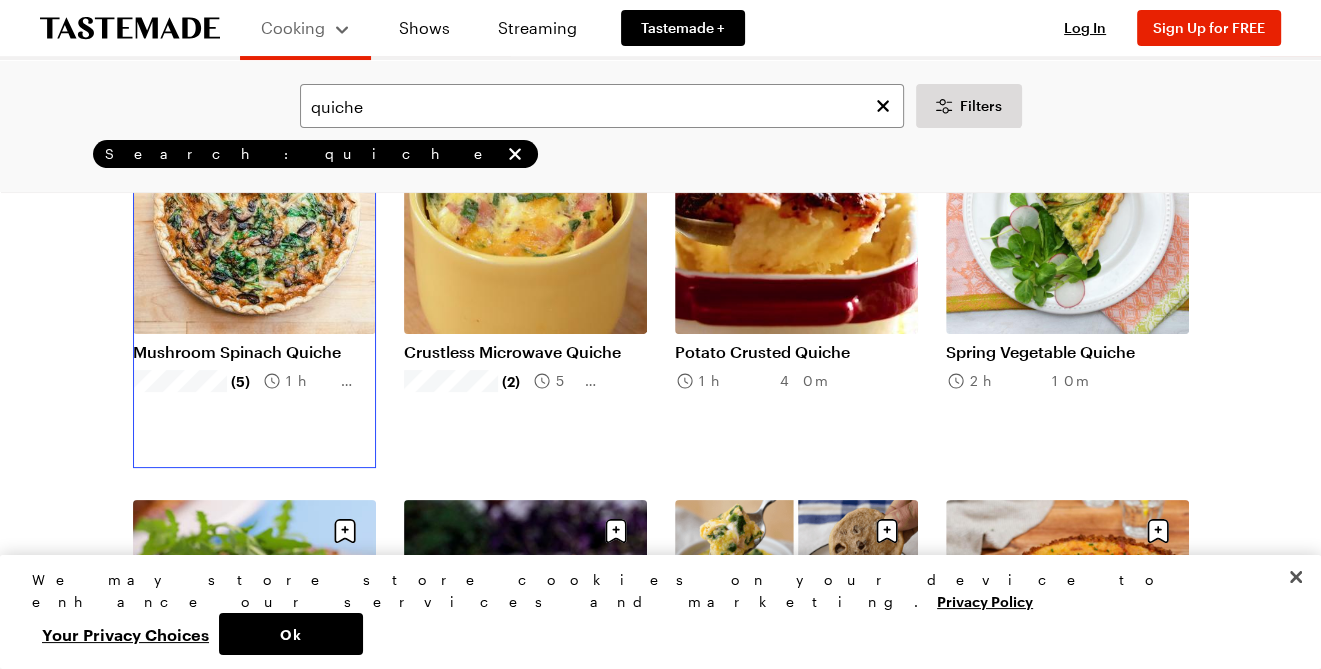 click on "Mushroom Spinach Quiche" at bounding box center (254, 352) 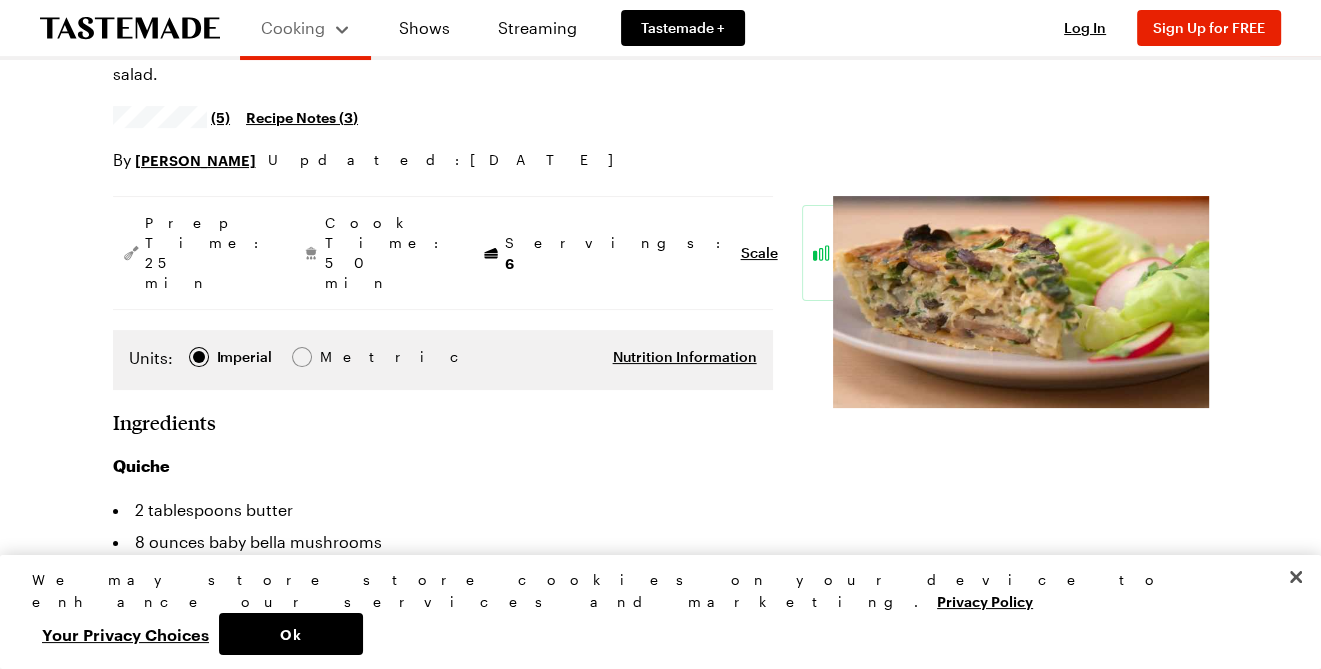 scroll, scrollTop: 0, scrollLeft: 0, axis: both 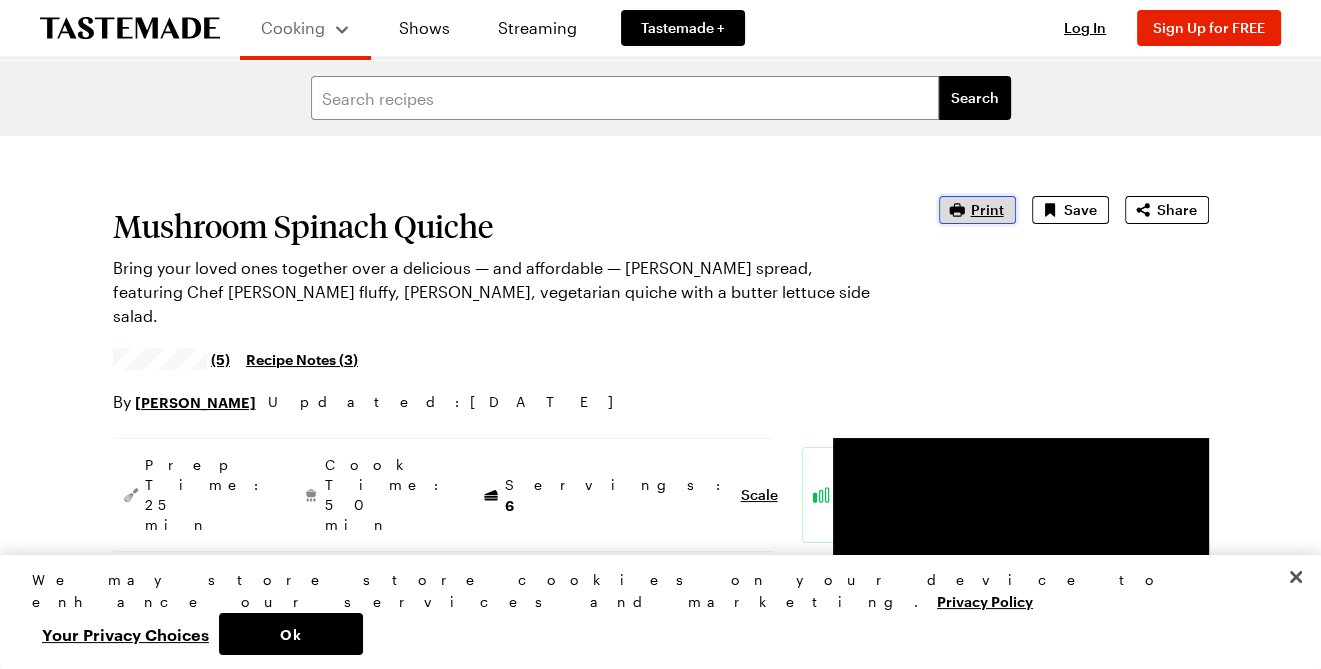 click on "Print" at bounding box center (987, 210) 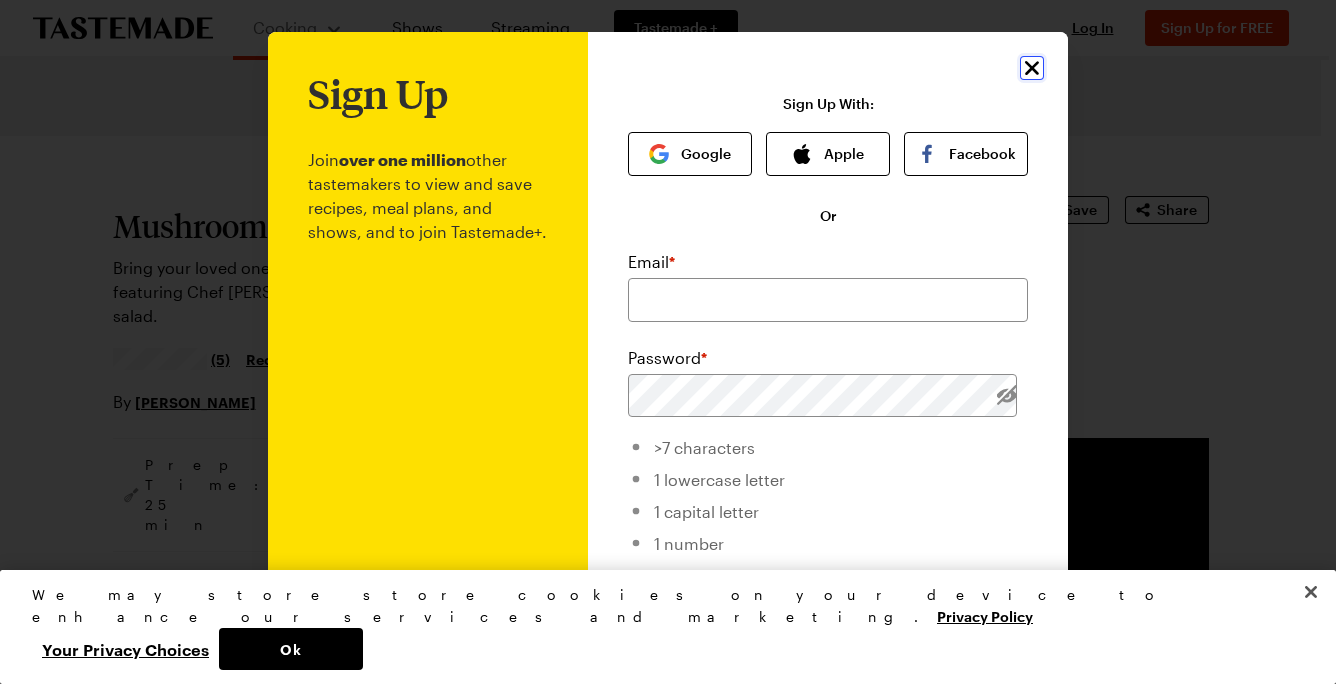 click 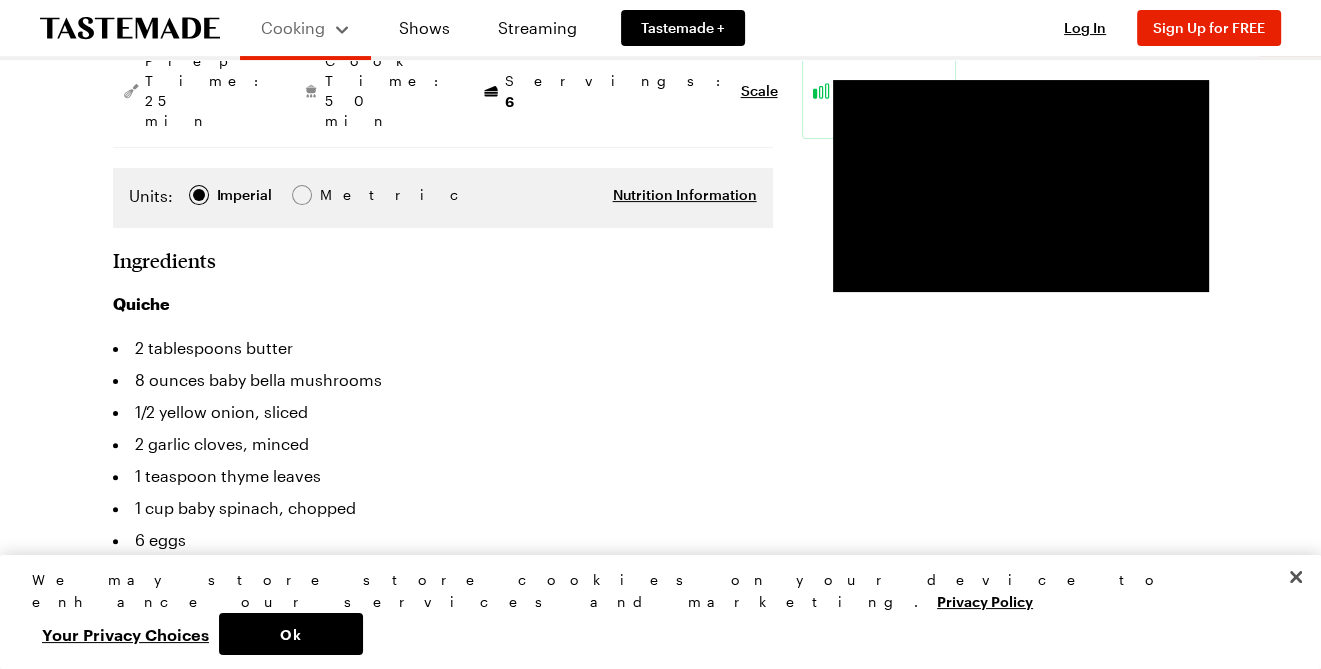 scroll, scrollTop: 412, scrollLeft: 0, axis: vertical 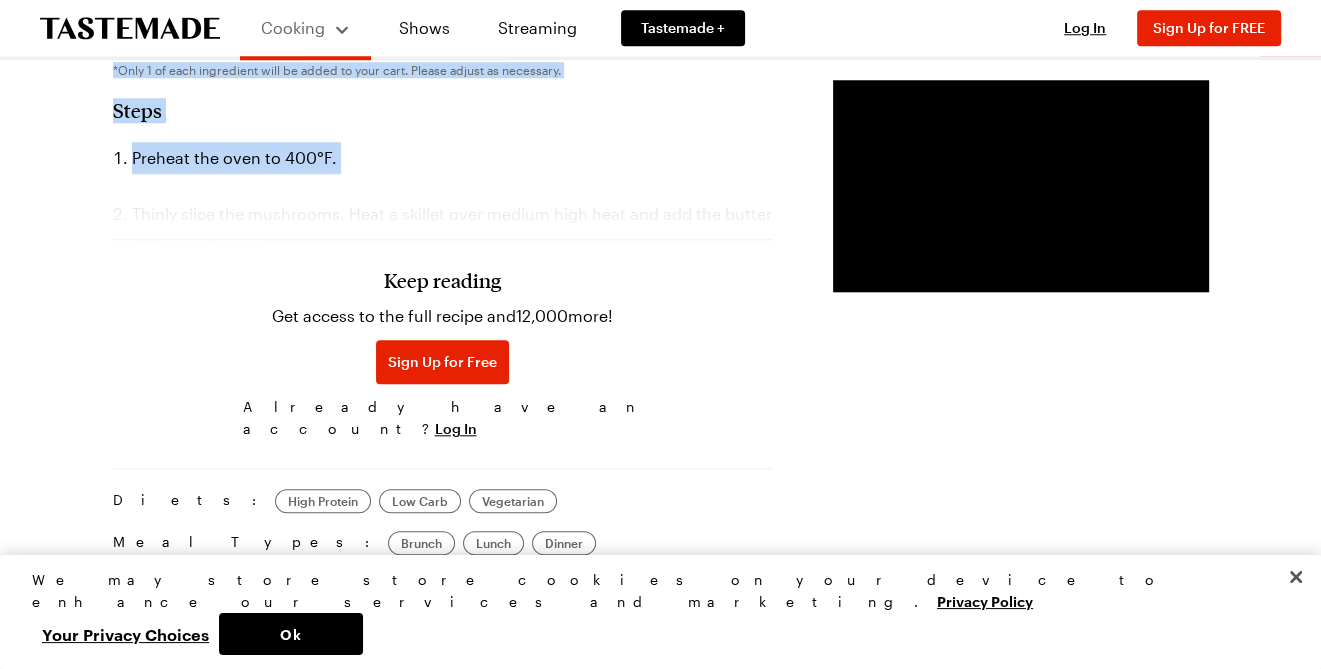 drag, startPoint x: 113, startPoint y: 189, endPoint x: 32, endPoint y: 141, distance: 94.15413 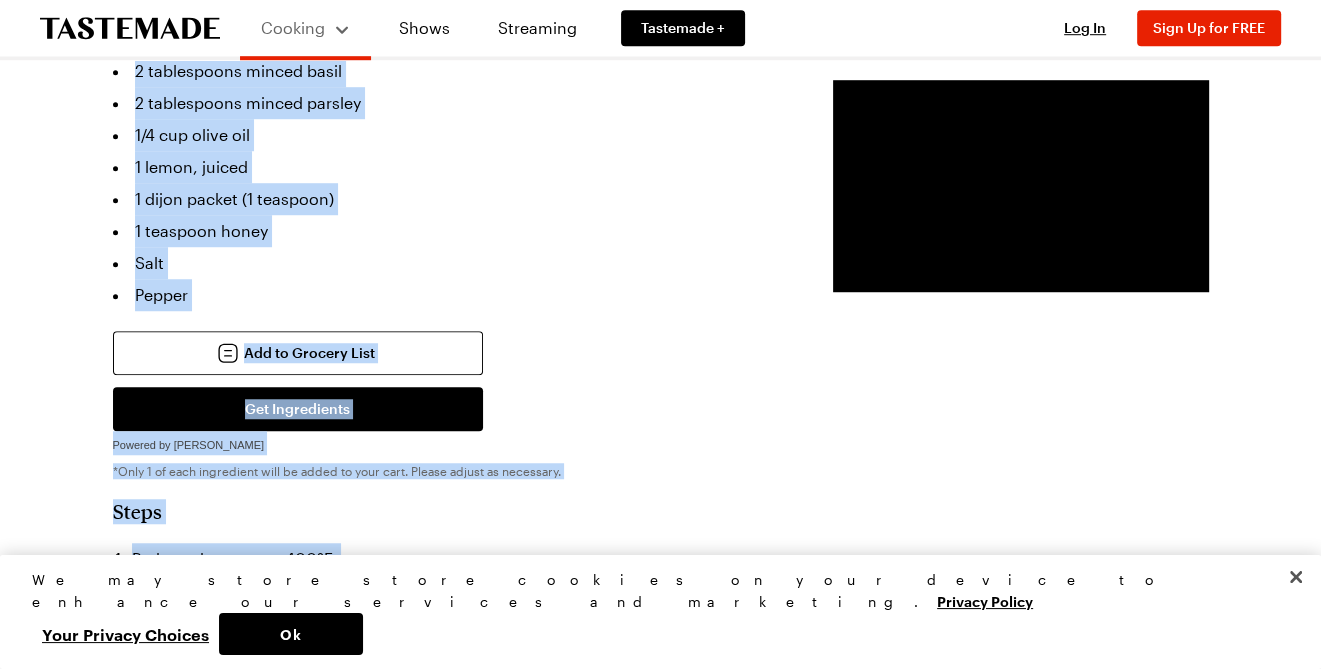 scroll, scrollTop: 1266, scrollLeft: 0, axis: vertical 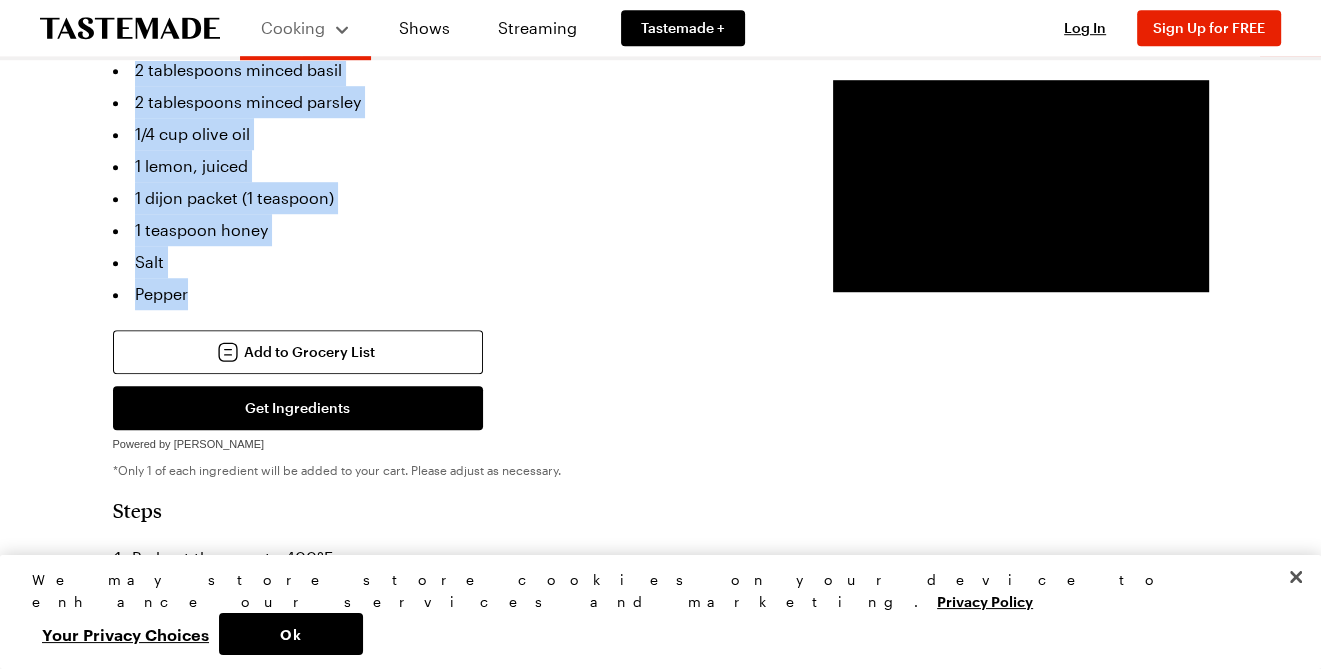 click on "Pepper" at bounding box center [443, 294] 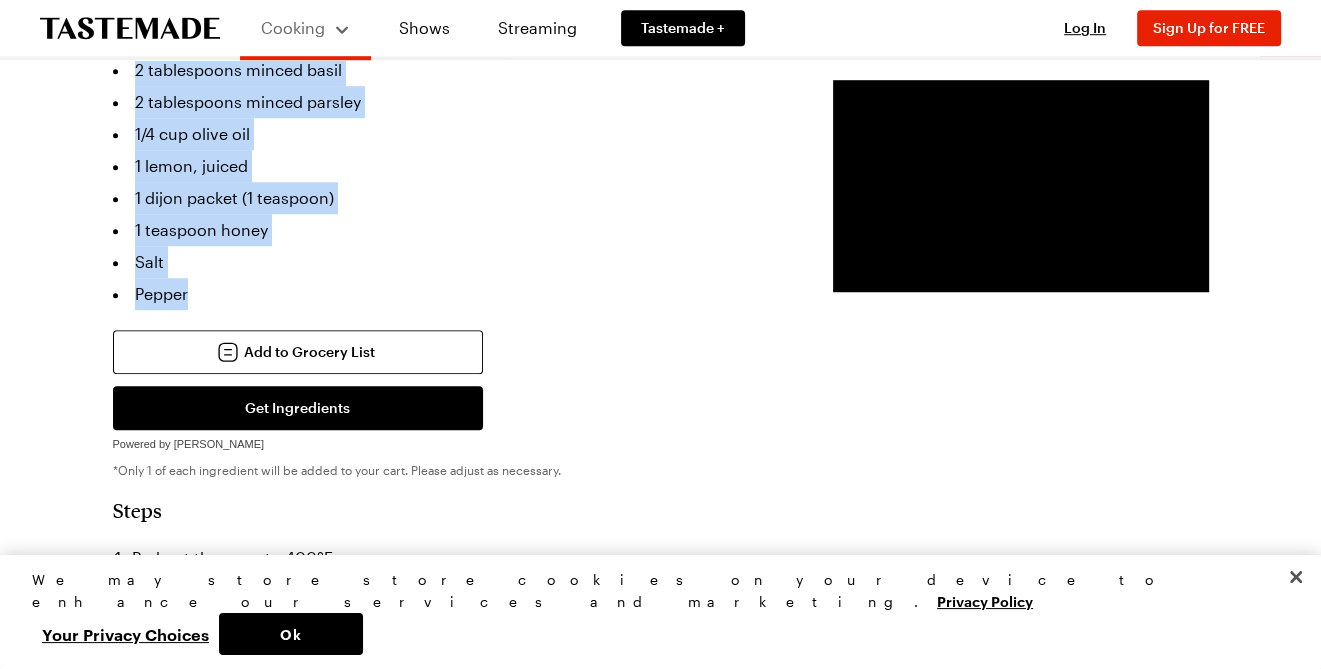 click on "Keep reading Get access to the full recipe and  12,000  more! Sign Up for Free Already have an account?  Log In" at bounding box center (443, 708) 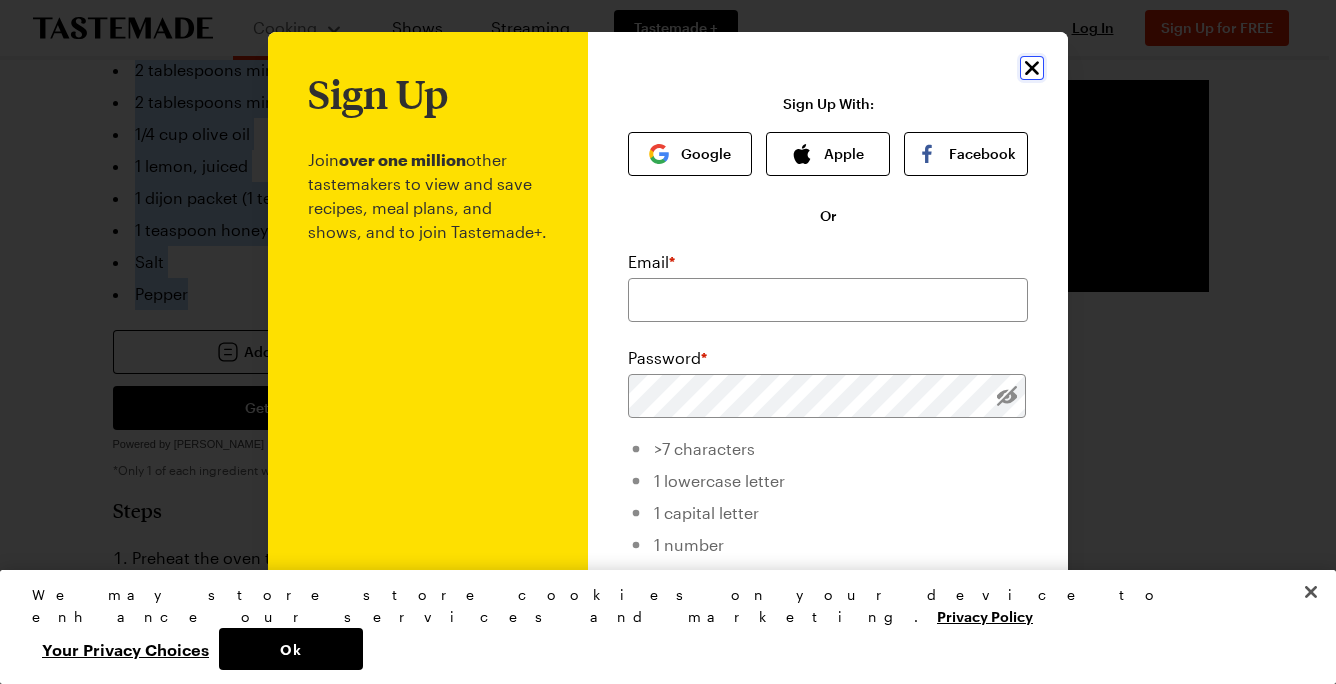 click 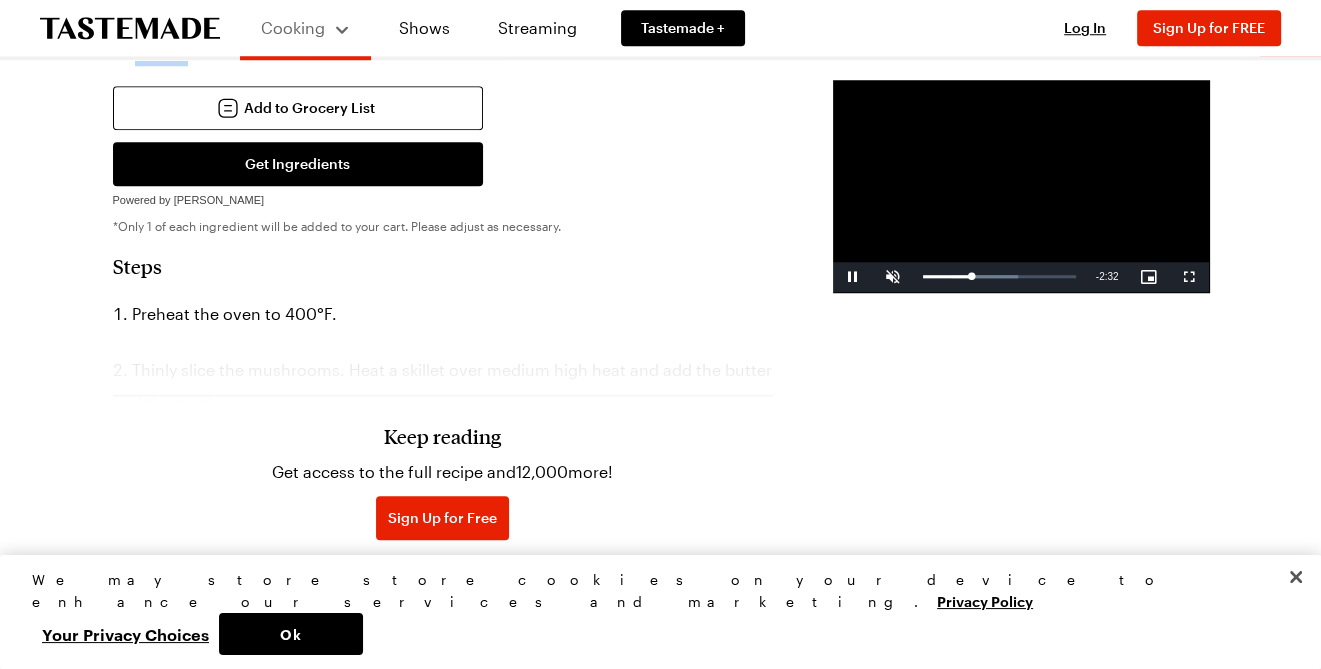 scroll, scrollTop: 1517, scrollLeft: 0, axis: vertical 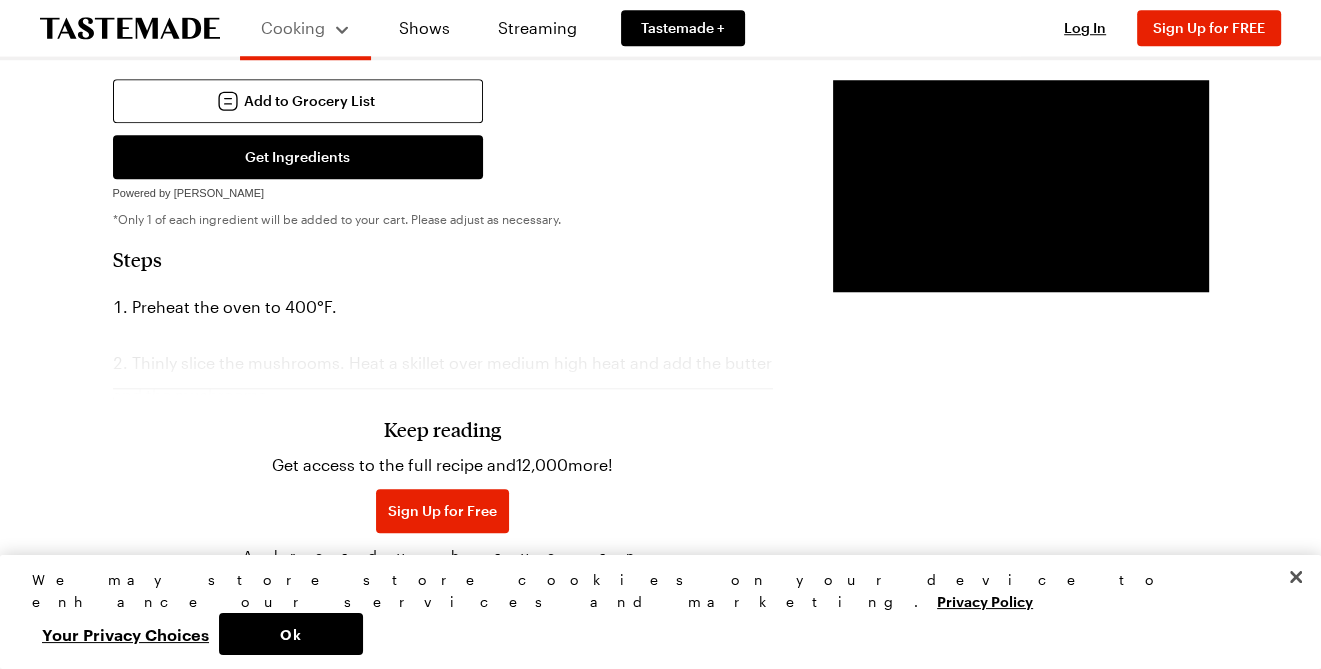 copy on "Ingredients Quiche 2 tablespoons butter 8 ounces baby bella mushrooms 1/2 yellow onion, sliced 2 garlic cloves, minced 1 teaspoon thyme leaves 1 cup baby spinach, chopped 6 eggs 1/2 cup heavy cream 2 Dijon mustard packets (2 teaspoons) 1 1/4 cups shredded Swiss cheese 1 teaspoon salt 1/2 teaspoon pepper 1 frozen pie crust Butter Lettuce Salad 1 head butter lettuce 1 bunch of radishes, sliced 2 tablespoons minced chives 2 tablespoons minced basil 2 tablespoons minced parsley 1/4 cup olive oil 1 lemon, juiced 1 dijon packet (1 teaspoon) 1 teaspoon honey Salt Pepper Add to Grocery List Get Ingredients
Powered by Chicory
*Only 1 of each ingredient will be added to your cart. Please adjust as necessary. Steps Preheat the oven to 400°F. Thinly slice the mushrooms. Heat a skillet over medium high heat and add the butter and the mushrooms. Keep reading Get access to the full recipe and  12,000  more!" 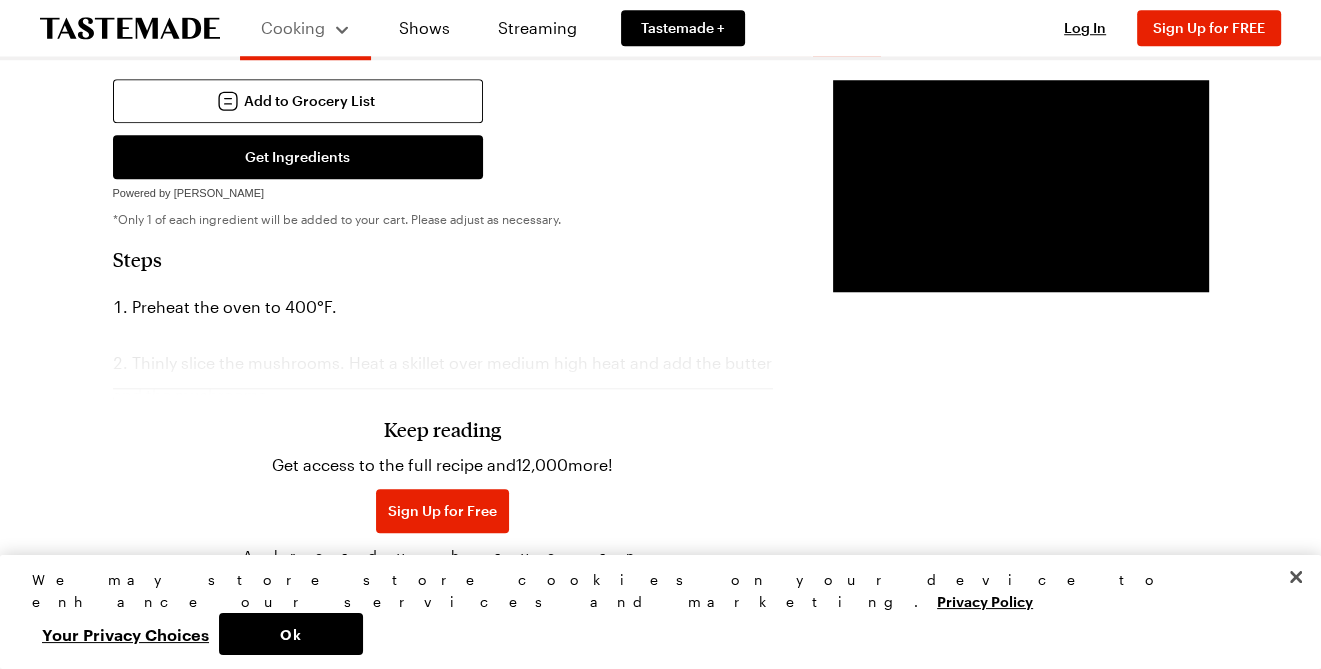 click on "Mushroom Spinach Quiche Bring your loved ones together over a delicious — and affordable — [PERSON_NAME] spread, featuring Chef [PERSON_NAME] fluffy, [PERSON_NAME], vegetarian quiche with a butter lettuce side salad. (5) Recipe Notes ( 3 ) By [PERSON_NAME] Updated :  [DATE] Print Save Share Prep Time: 25 min Cook Time: 50 min Servings:   6 Scale Easy Units: Imperial Imperial Metric Metric Nutrition Information Ingredients Quiche 2 tablespoons butter 8 ounces baby bella mushrooms 1/2 yellow onion, sliced 2 garlic cloves, minced 1 teaspoon thyme leaves 1 cup baby spinach, chopped 6 eggs 1/2 cup heavy cream 2 Dijon mustard packets (2 teaspoons) 1 1/4 cups shredded Swiss cheese 1 teaspoon salt 1/2 teaspoon pepper 1 frozen pie crust Butter Lettuce Salad 1 head butter lettuce 1 bunch of radishes, sliced 2 tablespoons minced chives 2 tablespoons minced basil 2 tablespoons minced parsley 1/4 cup olive oil 1 lemon, juiced 1 dijon packet (1 teaspoon) 1 teaspoon honey Salt Pepper Add to Grocery List Get Ingredients Steps" at bounding box center (661, 508) 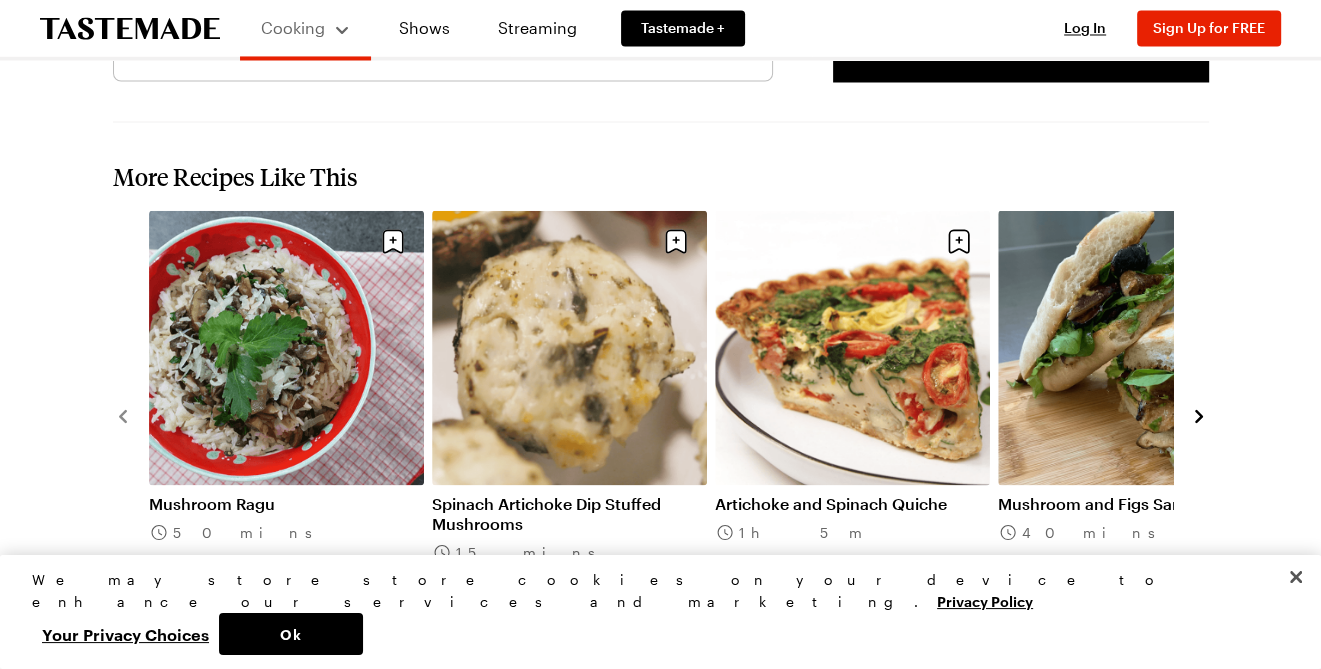 scroll, scrollTop: 3193, scrollLeft: 0, axis: vertical 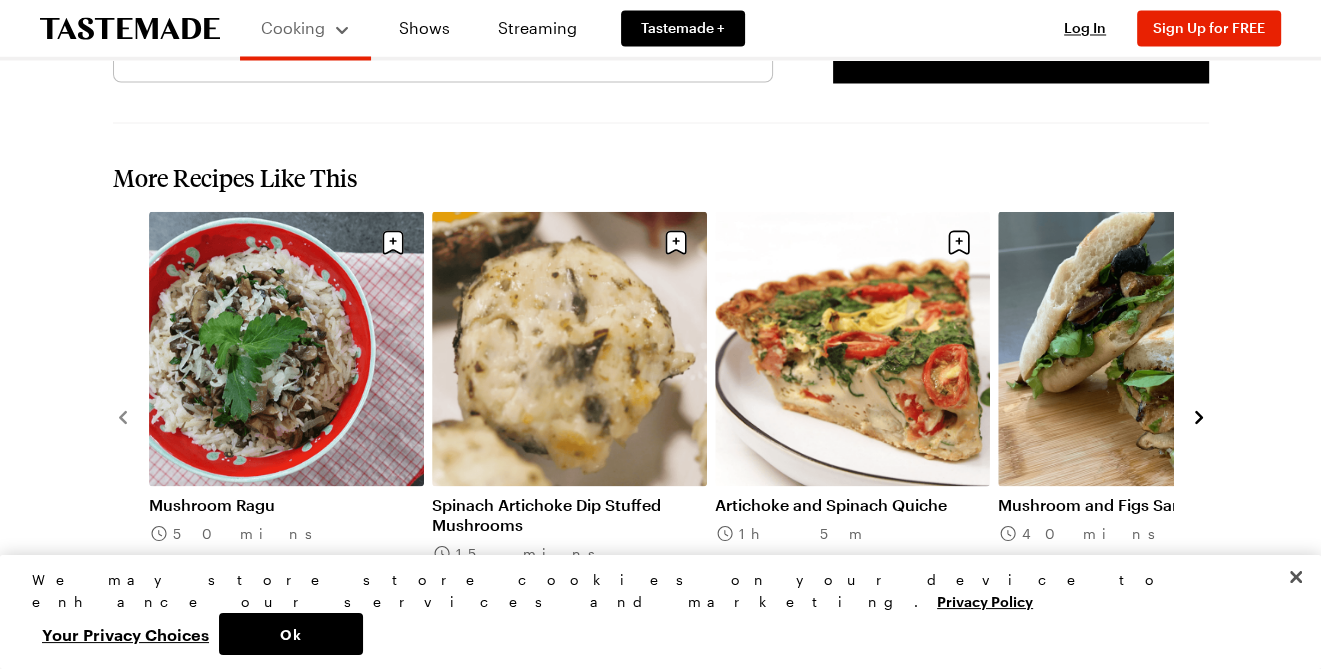 click 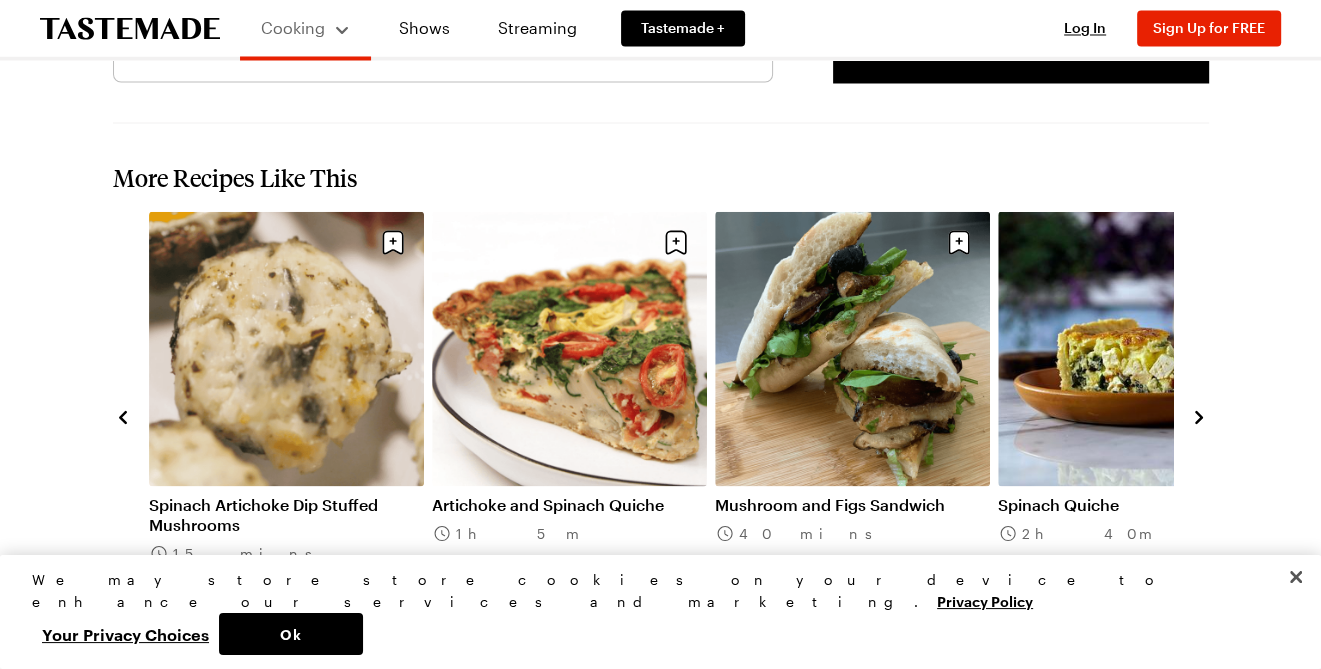 click 